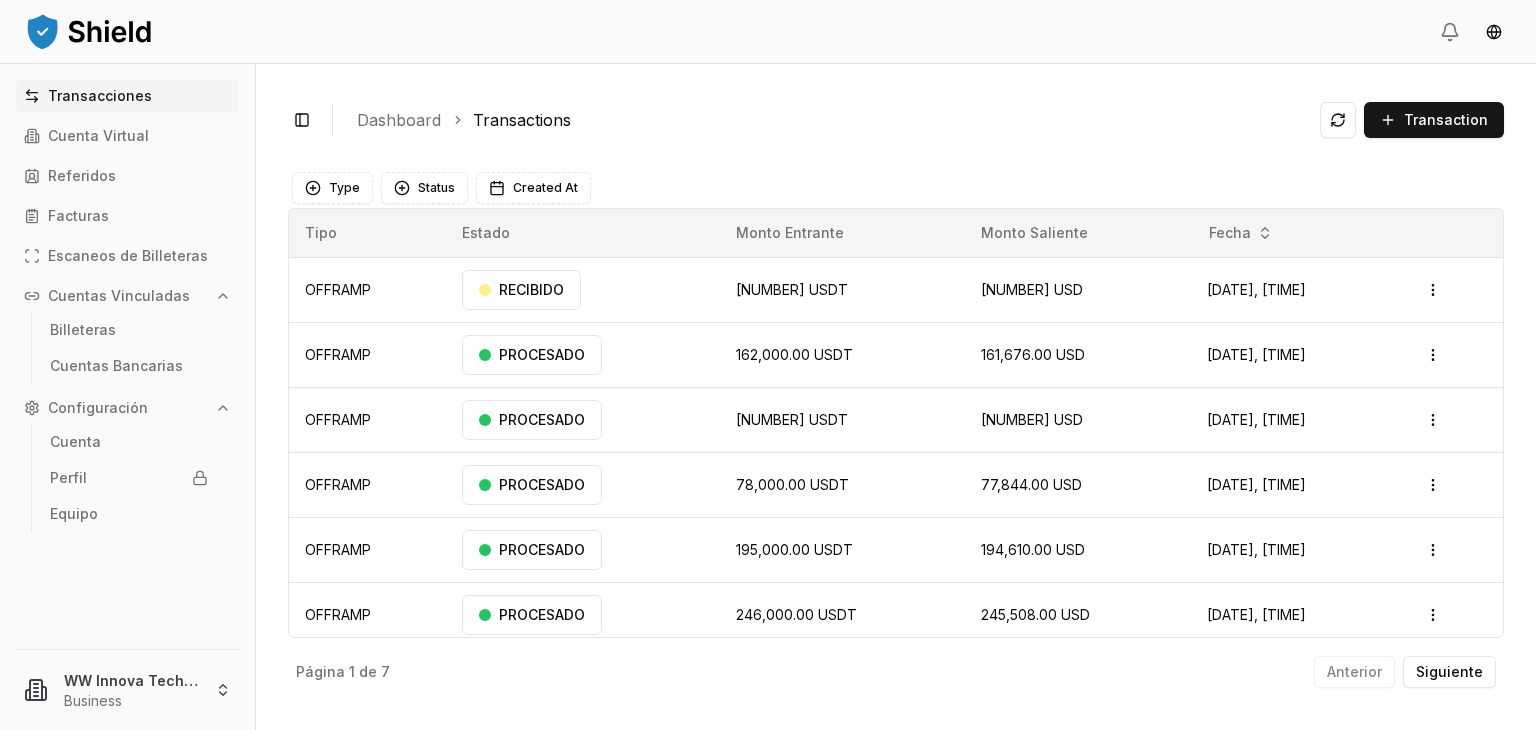 scroll, scrollTop: 0, scrollLeft: 0, axis: both 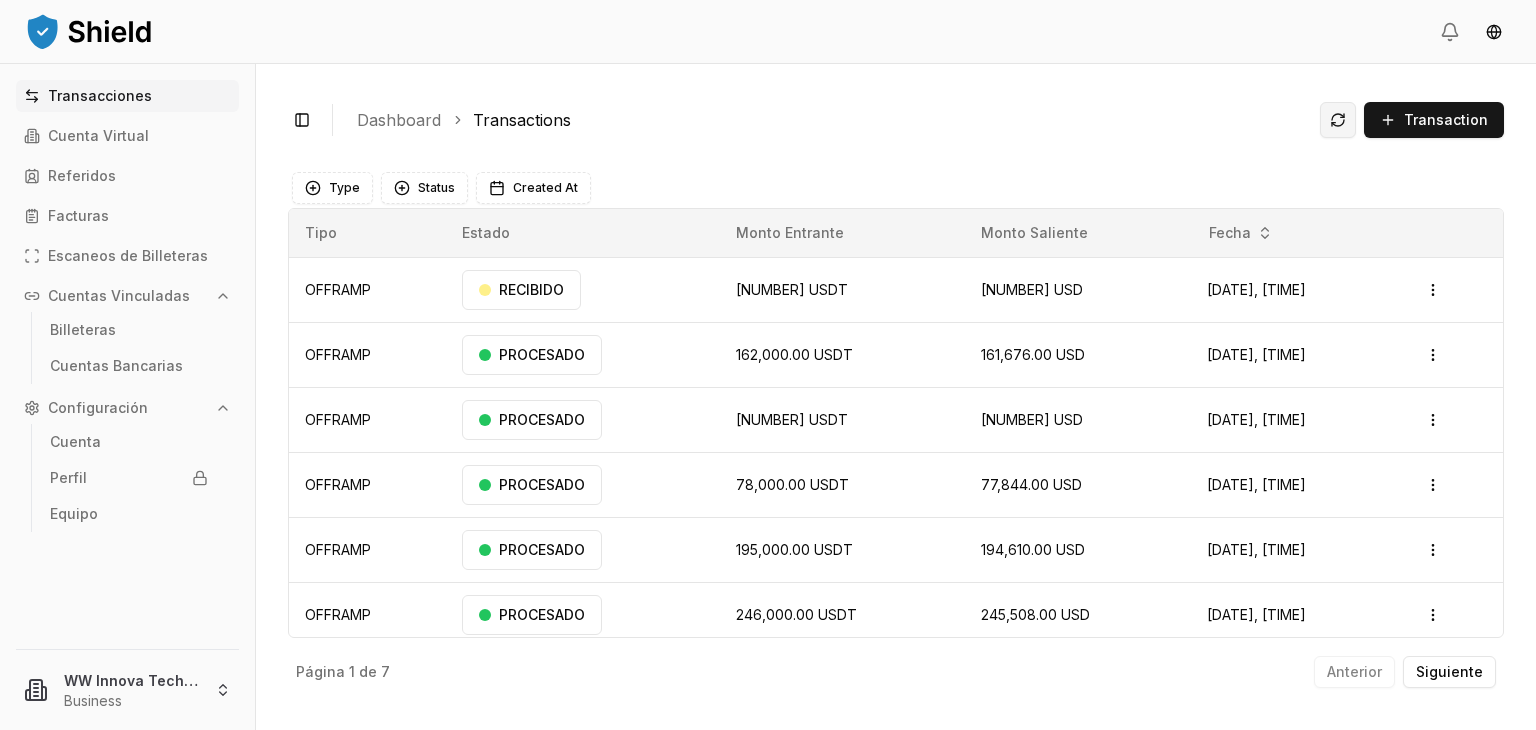 click at bounding box center [1338, 120] 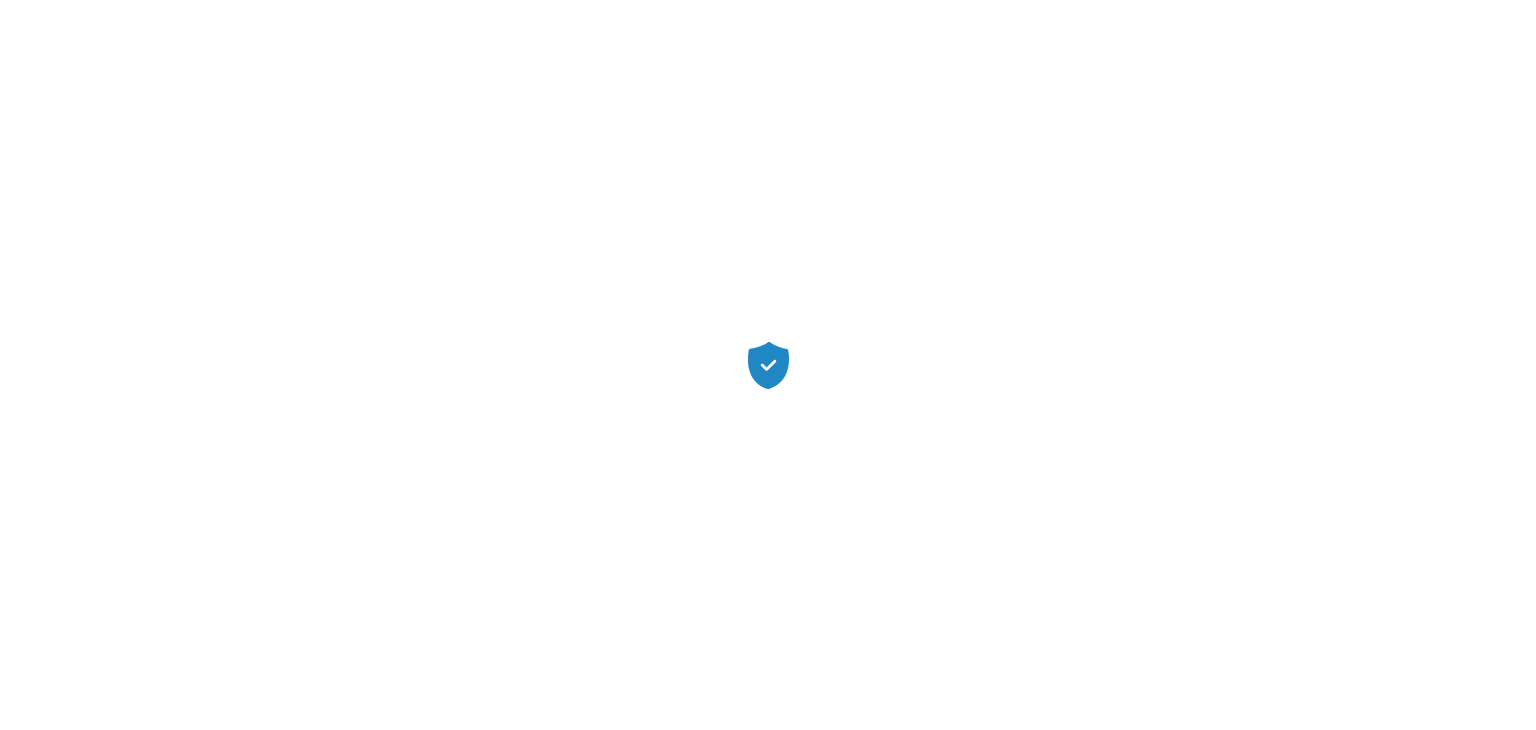 scroll, scrollTop: 0, scrollLeft: 0, axis: both 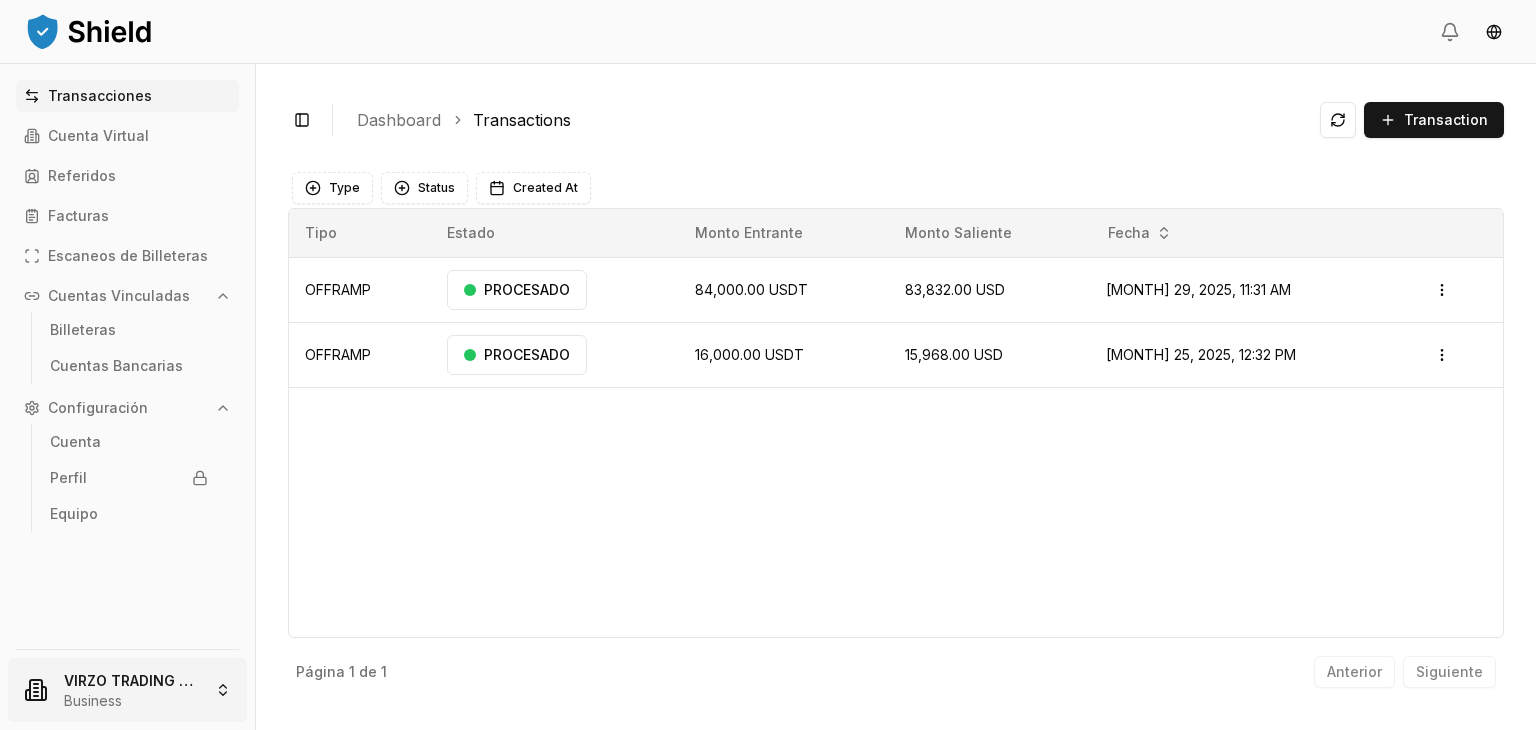click on "Transacciones Cuenta Virtual Referidos Facturas Escaneos de Billeteras Cuentas Vinculadas Billeteras Cuentas Bancarias Configuración Cuenta Perfil Equipo VIRZO TRADING LLC Business Toggle Sidebar Dashboard Transactions   Transaction OFFRAMP   84,000.00 USDT   83,832.00 USD Jul 29, 2025, 11:31 AM PROCESADO Open menu OFFRAMP   16,000.00 USDT   15,968.00 USD Jul 25, 2025, 12:32 PM PROCESADO Open menu Página 1 de 1 Anterior Siguiente Type Status Created At Tipo Estado Monto Entrante Monto Saliente Fecha   OFFRAMP   PROCESADO   84,000.00   USDT   83,832.00   USD   Jul 29, 2025, 11:31 AM   Open menu   OFFRAMP   PROCESADO   16,000.00   USDT   15,968.00   USD   Jul 25, 2025, 12:32 PM   Open menu Página 1 de 1 Anterior Siguiente" at bounding box center [768, 365] 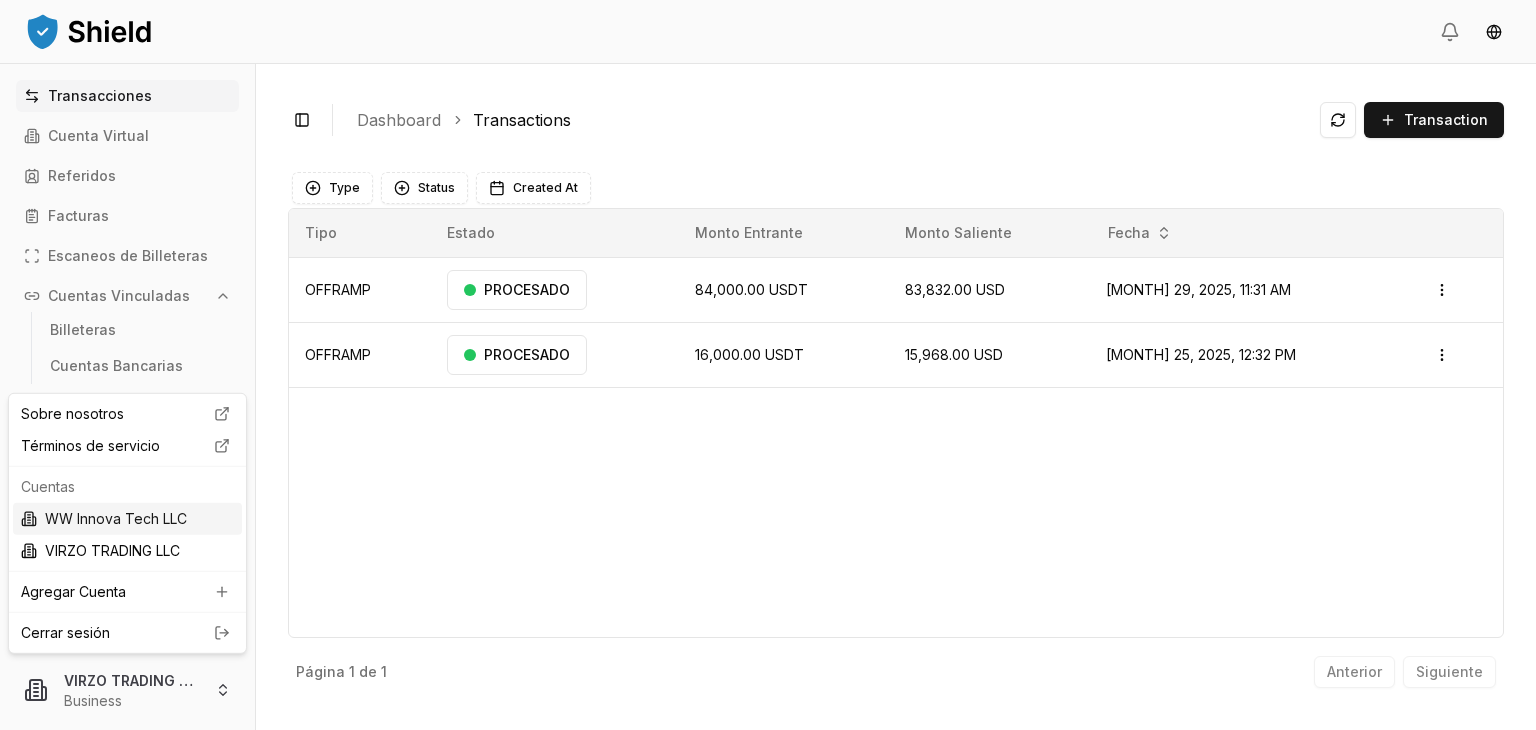 click on "WW Innova Tech LLC" at bounding box center [127, 519] 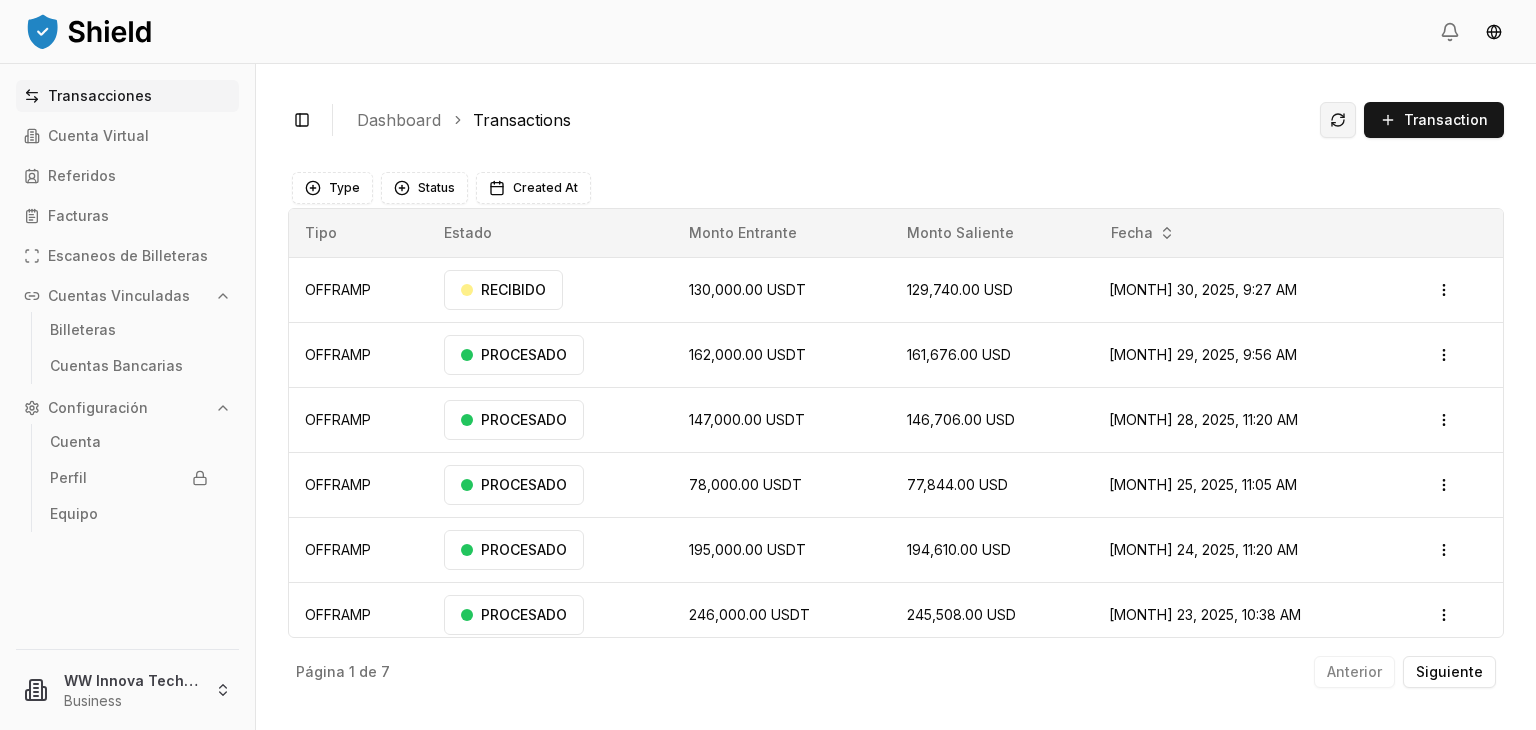 click at bounding box center (1338, 120) 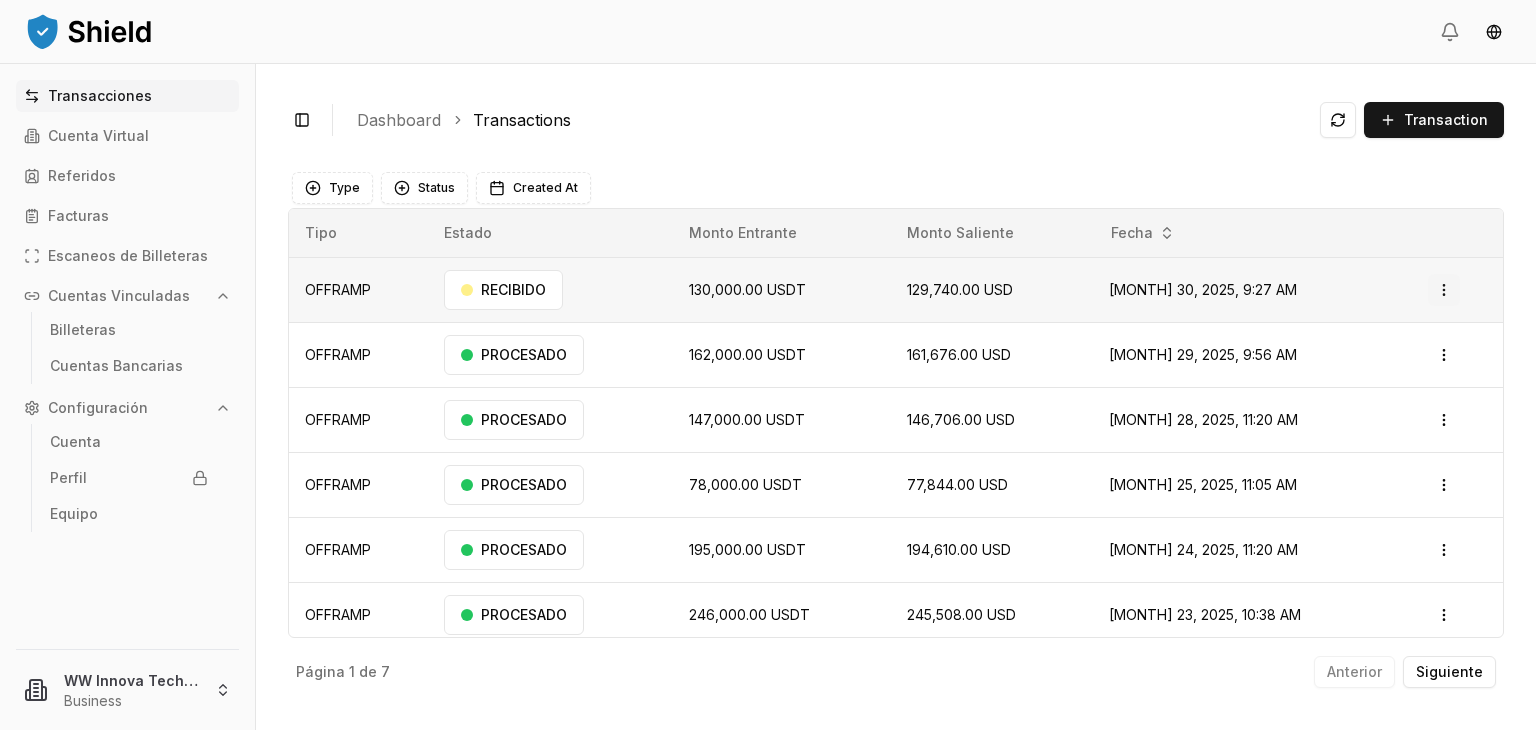 click on "Transacciones Cuenta Virtual Referidos Facturas Escaneos de Billeteras Cuentas Vinculadas Billeteras Cuentas Bancarias Configuración Cuenta Perfil Equipo WW Innova Tech LLC Business Toggle Sidebar Dashboard Transactions   Transaction OFFRAMP   130,000.00 USDT   129,740.00 USD Jul 30, 2025, 9:27 AM RECIBIDO Open menu OFFRAMP   162,000.00 USDT   161,676.00 USD Jul 29, 2025, 9:56 AM PROCESADO Open menu OFFRAMP   147,000.00 USDT   146,706.00 USD Jul 28, 2025, 11:20 AM PROCESADO Open menu OFFRAMP   78,000.00 USDT   77,844.00 USD Jul 25, 2025, 11:05 AM PROCESADO Open menu OFFRAMP   195,000.00 USDT   194,610.00 USD Jul 24, 2025, 11:20 AM PROCESADO Open menu OFFRAMP   246,000.00 USDT   245,508.00 USD Jul 23, 2025, 10:38 AM PROCESADO Open menu OFFRAMP   201,000.00 USDT   200,598.00 USD Jul 22, 2025, 11:21 AM PROCESADO Open menu OFFRAMP   217,000.00 USDT   216,566.00 USD Jul 21, 2025, 11:02 AM PROCESADO Open menu Página 1 de 7 Anterior Siguiente Type Status Created At Tipo Estado Monto Entrante Monto Saliente Fecha" at bounding box center [768, 365] 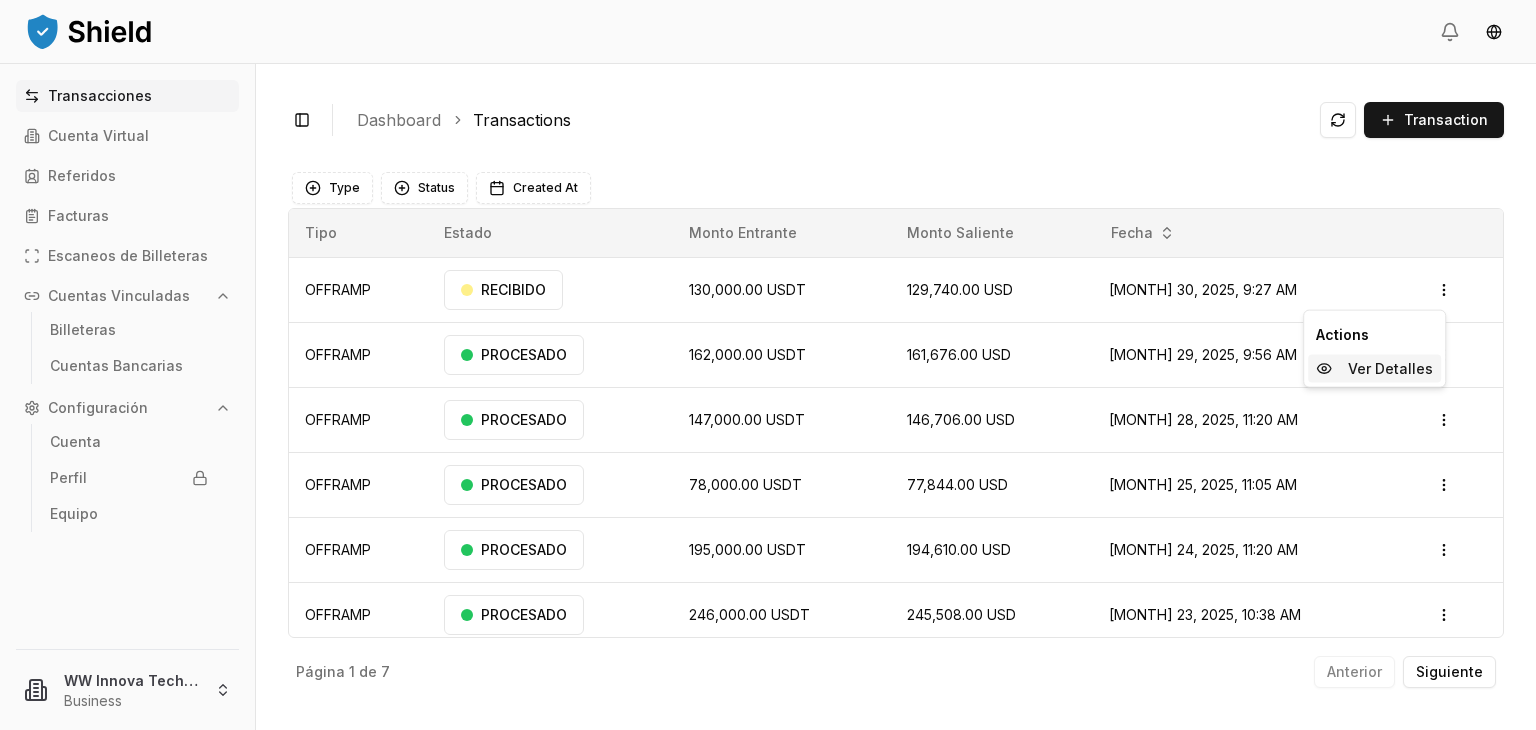 click on "Ver Detalles" at bounding box center (1390, 369) 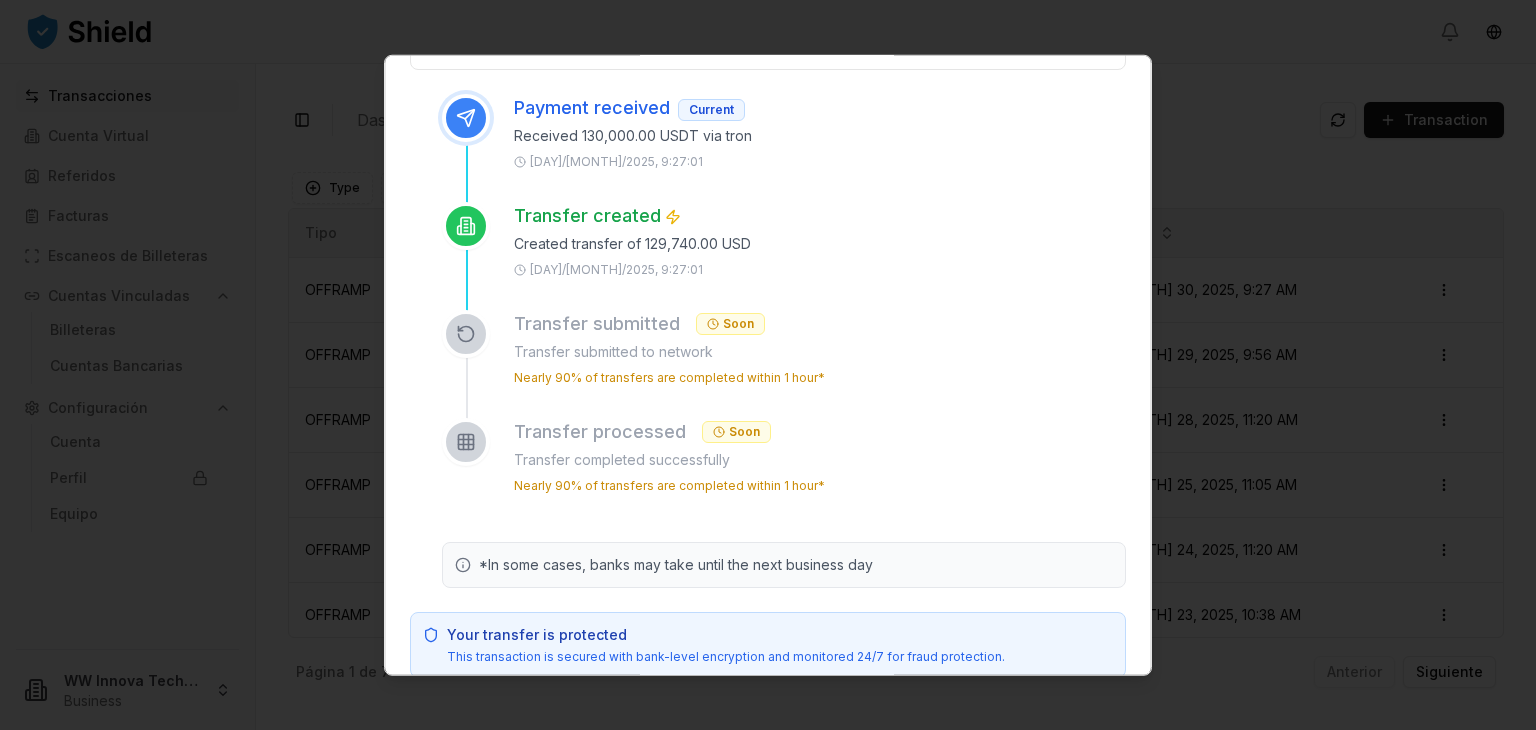 scroll, scrollTop: 0, scrollLeft: 0, axis: both 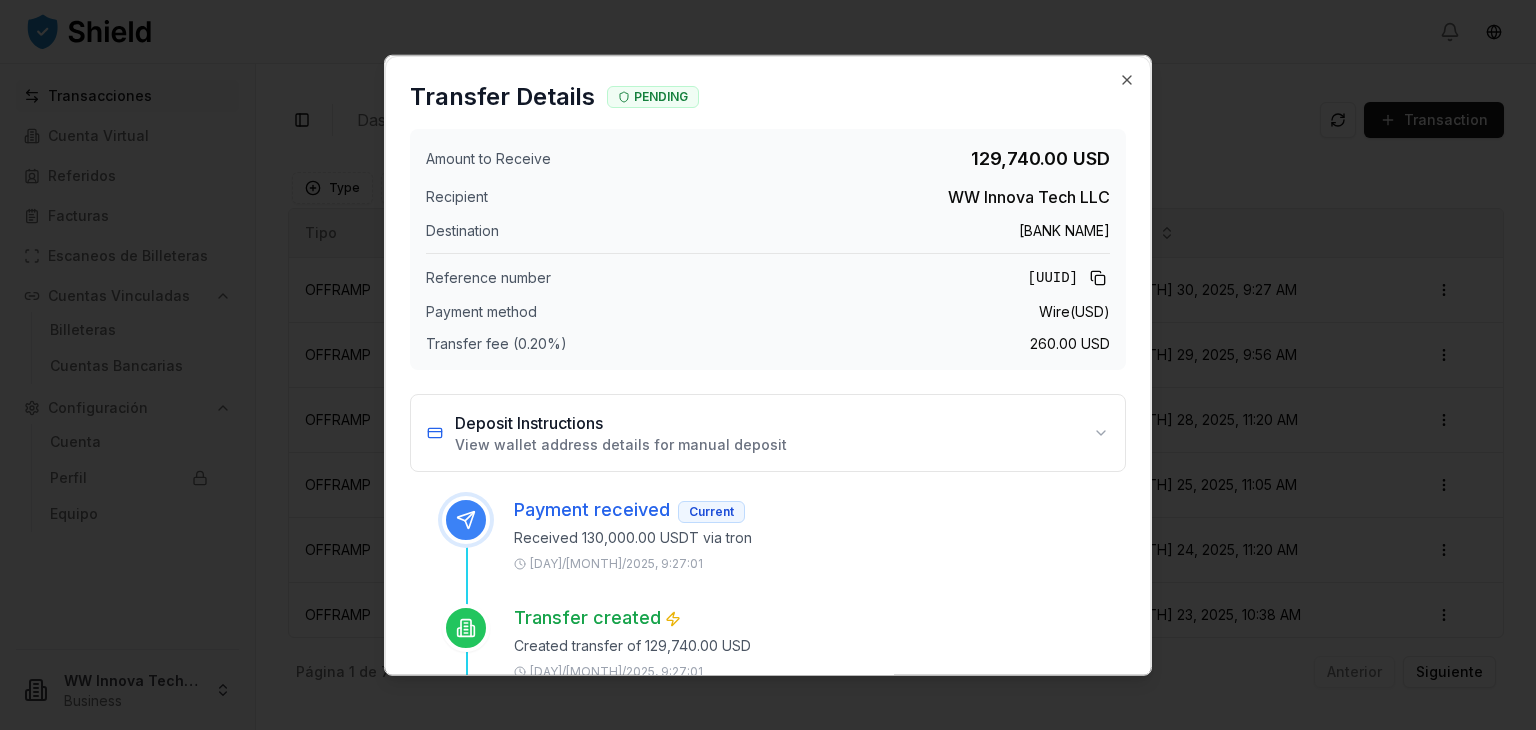 click on "Transfer Details PENDING" at bounding box center [768, 93] 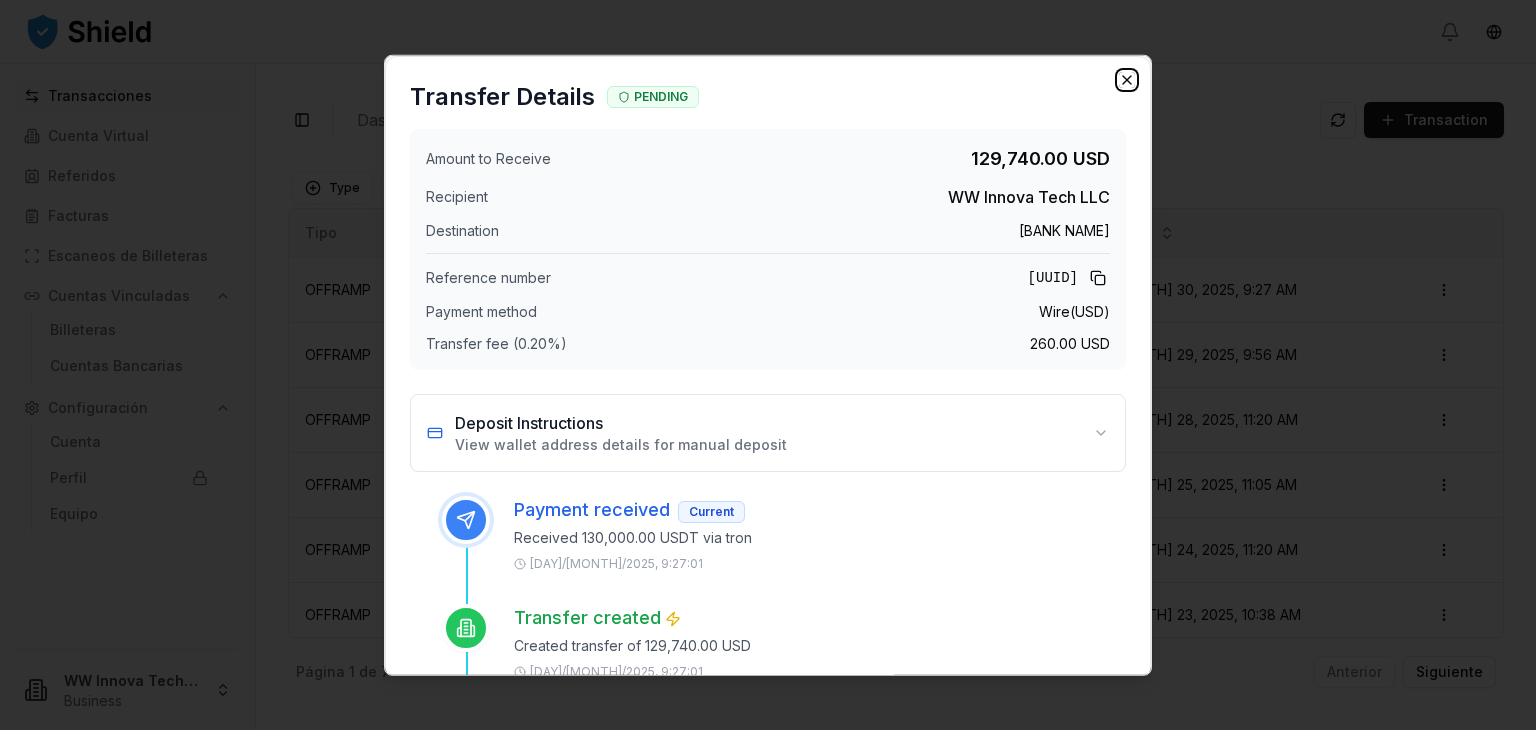 click 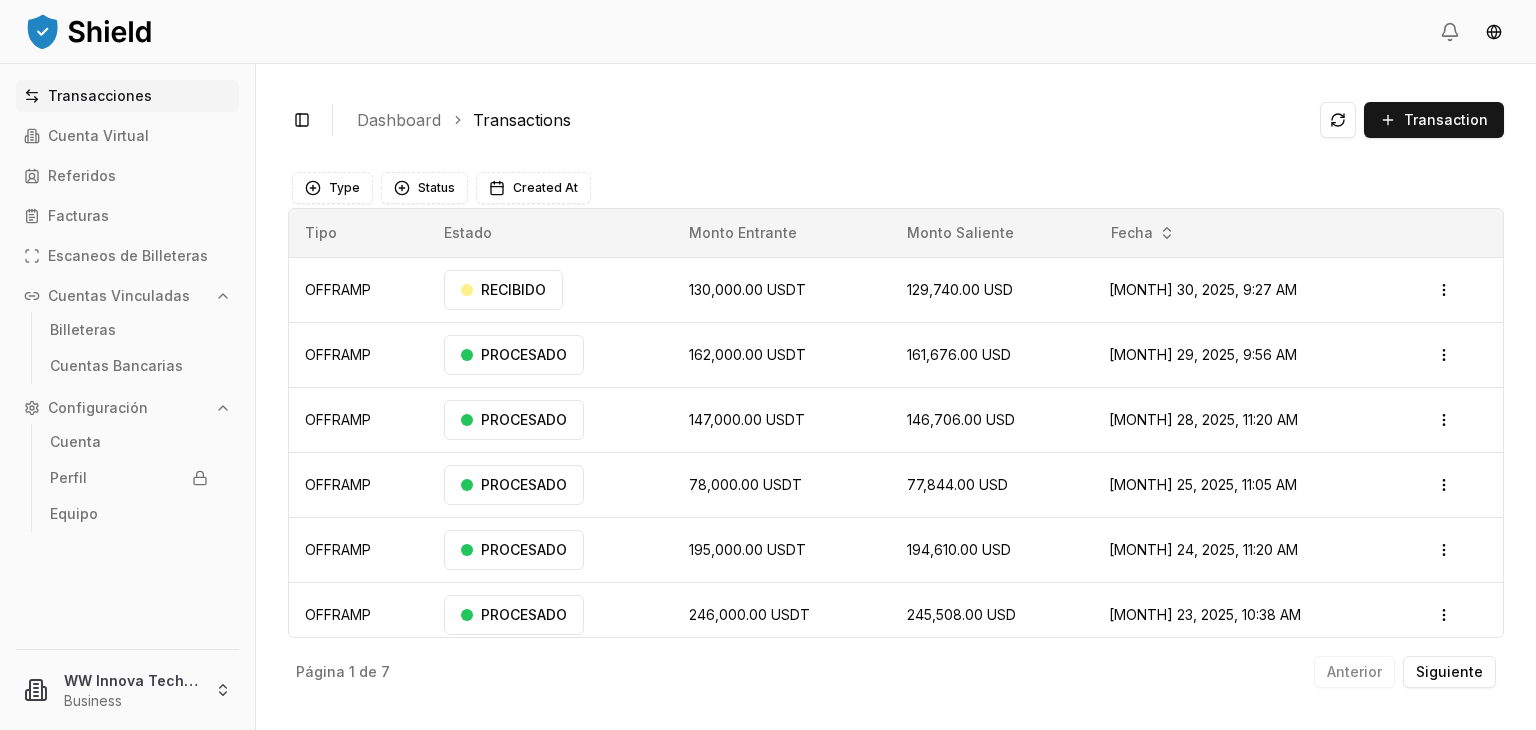 click on "Toggle Sidebar Dashboard Transactions   Transaction" at bounding box center [896, 120] 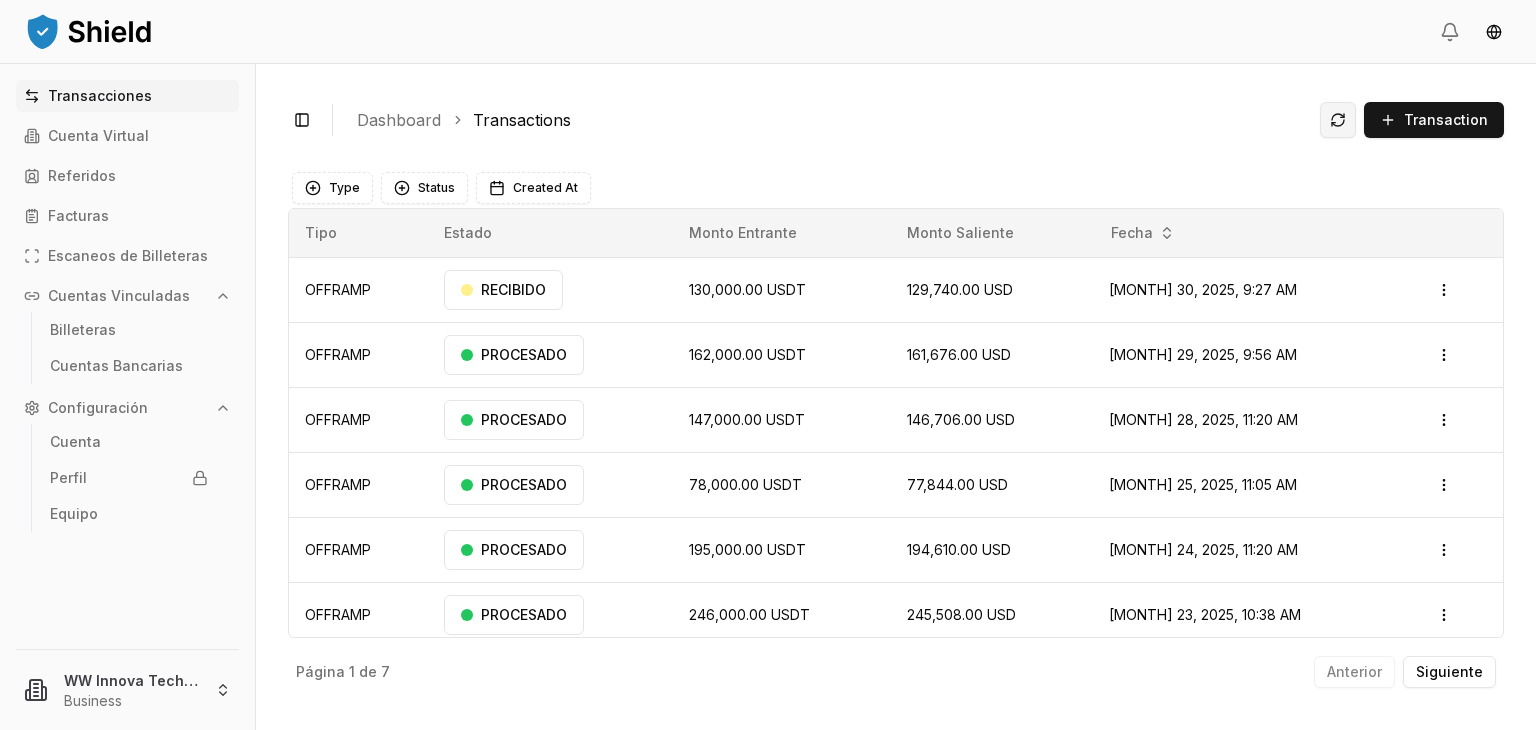 click at bounding box center (1338, 120) 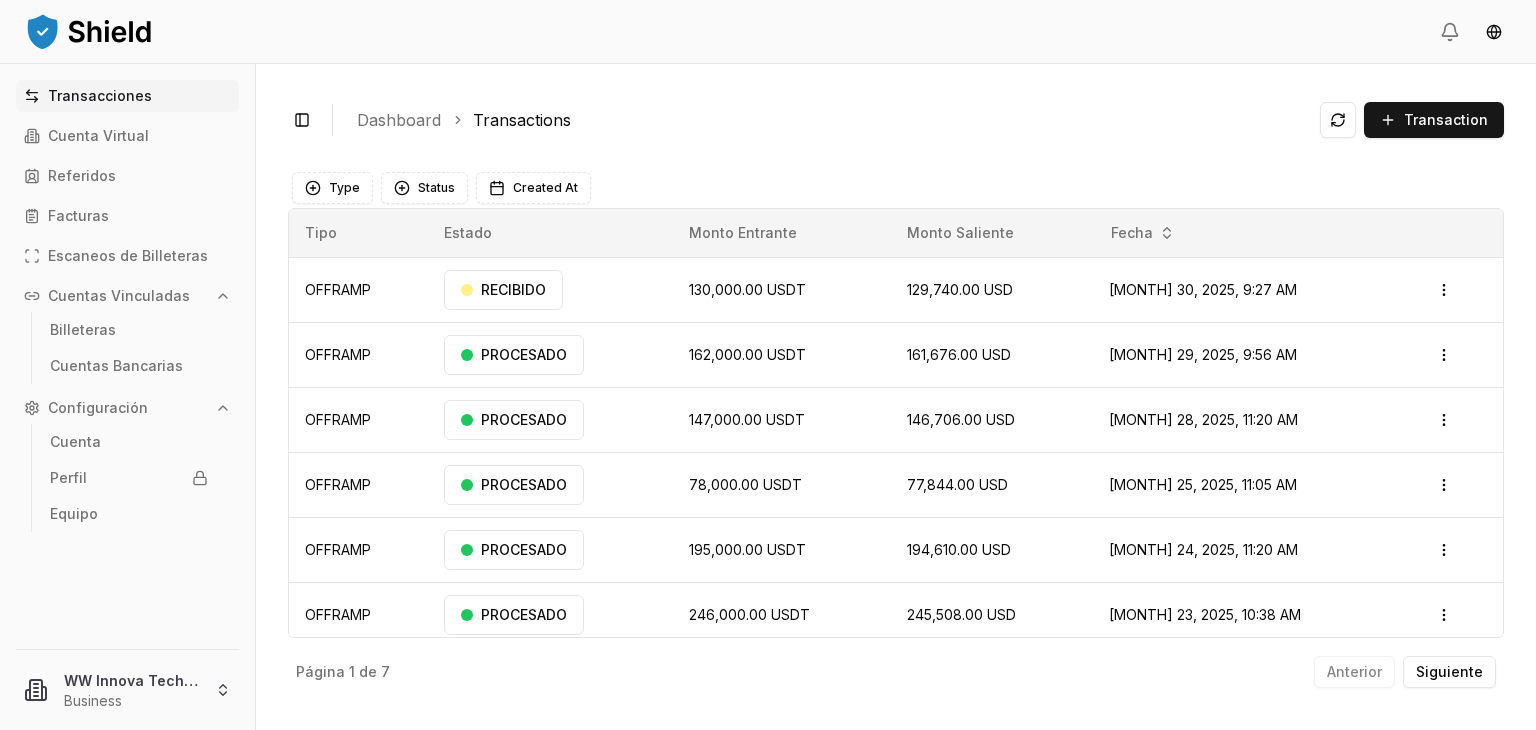 click at bounding box center [1338, 120] 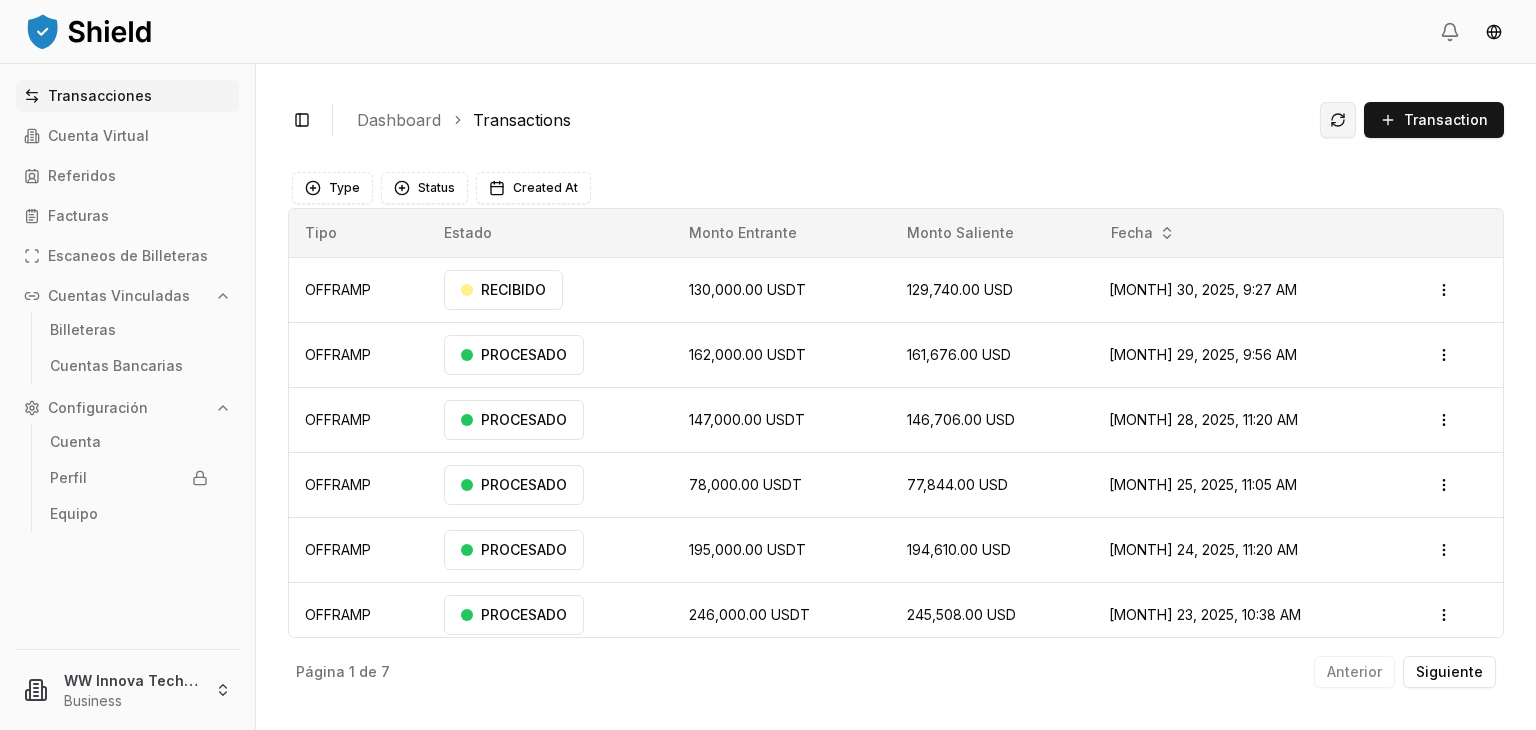 click at bounding box center [1338, 120] 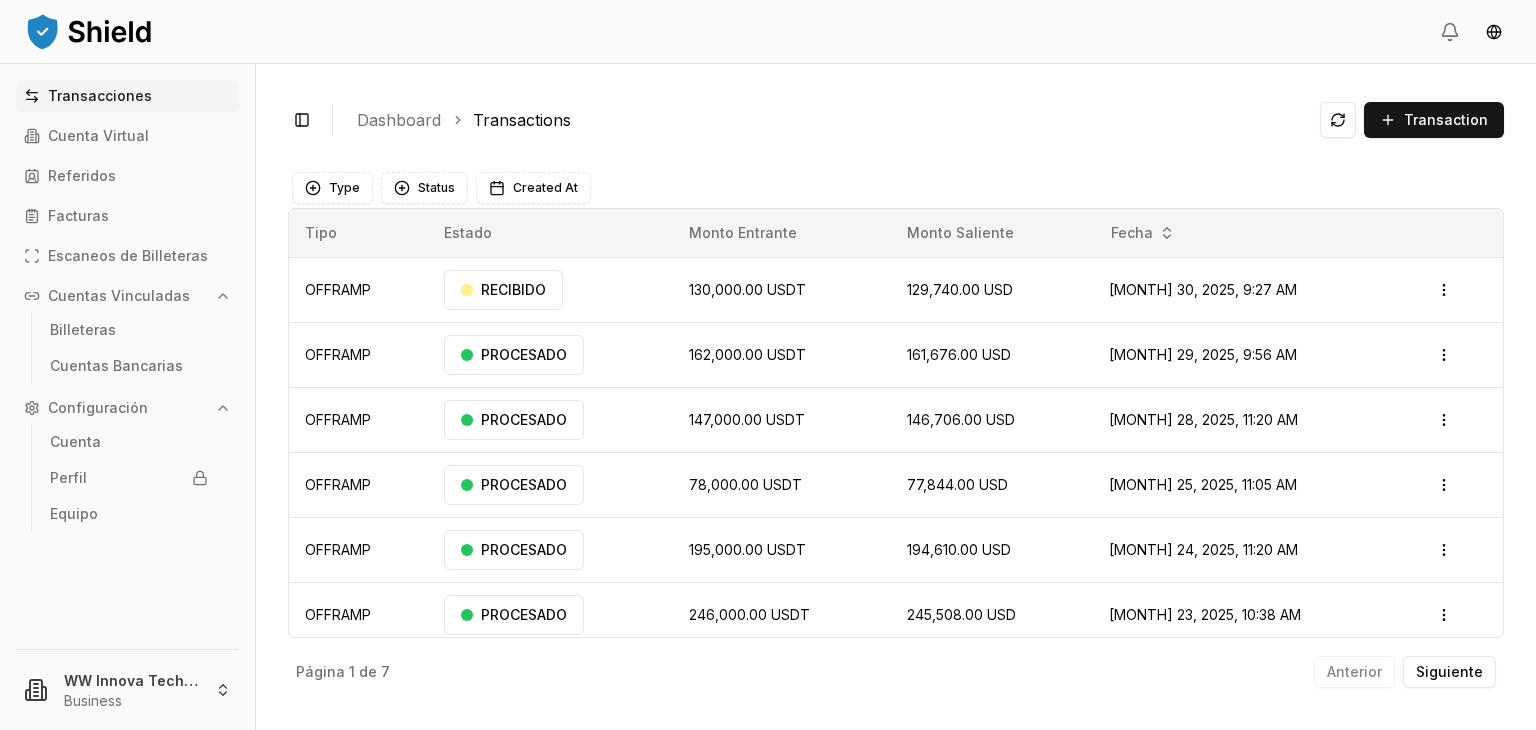 type 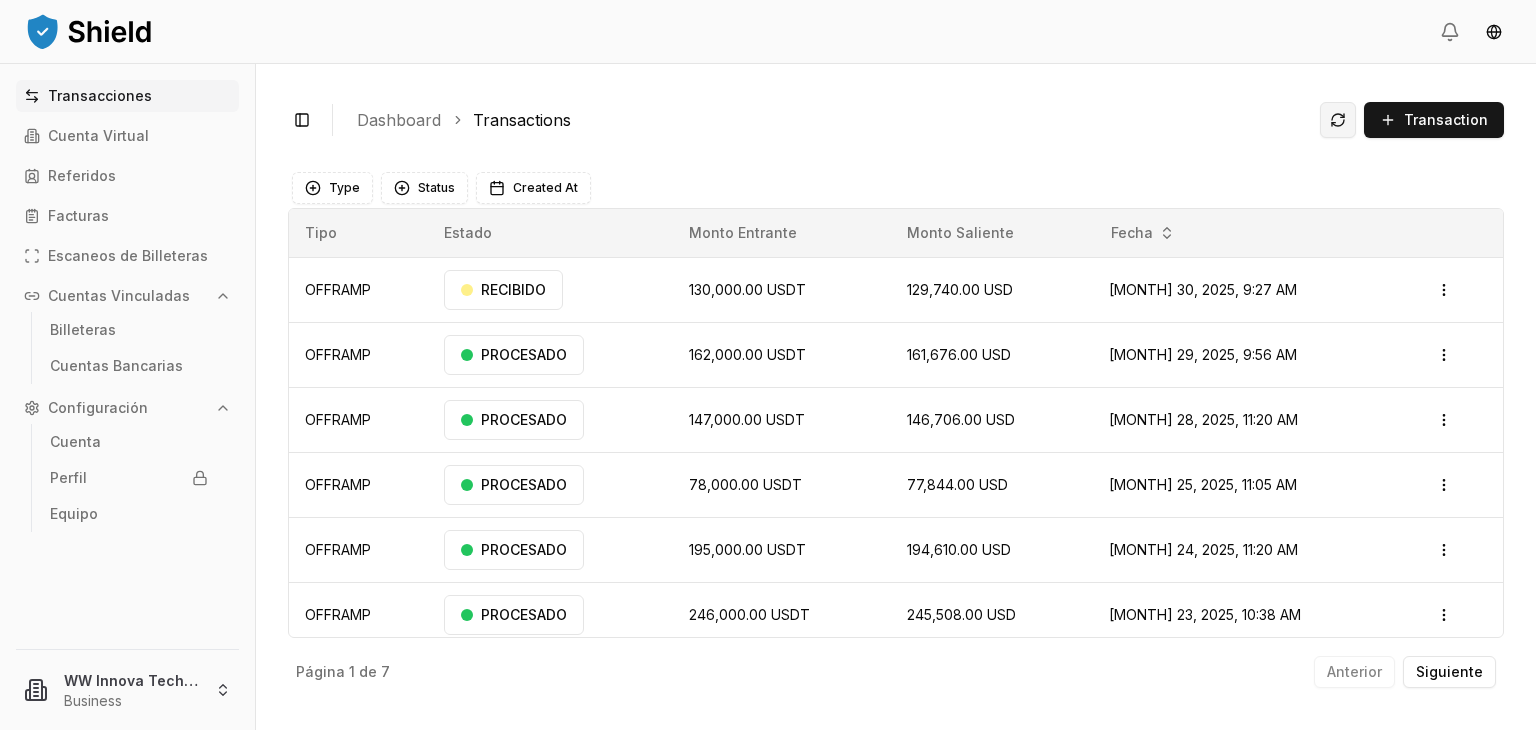click at bounding box center [1338, 120] 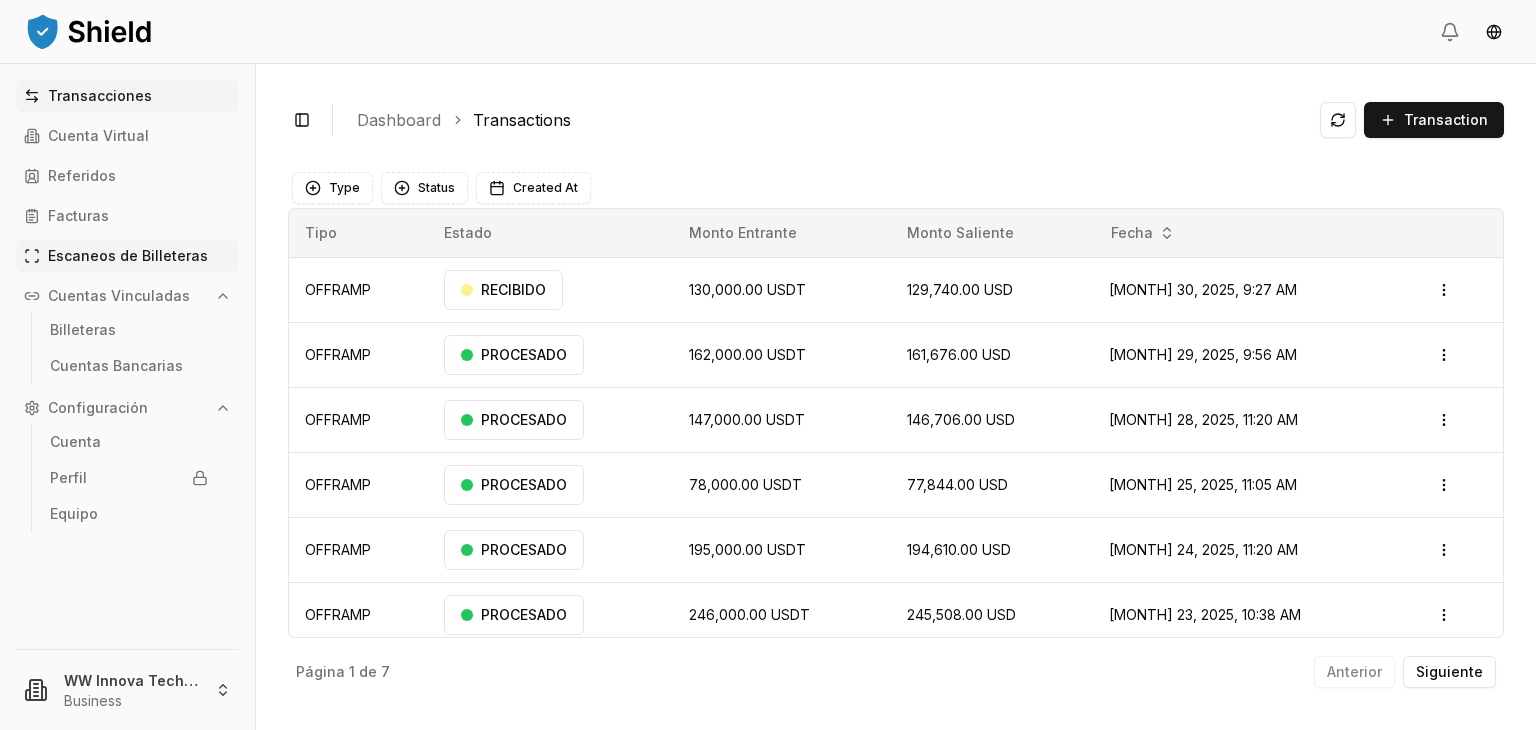 click on "Escaneos de Billeteras" at bounding box center (128, 256) 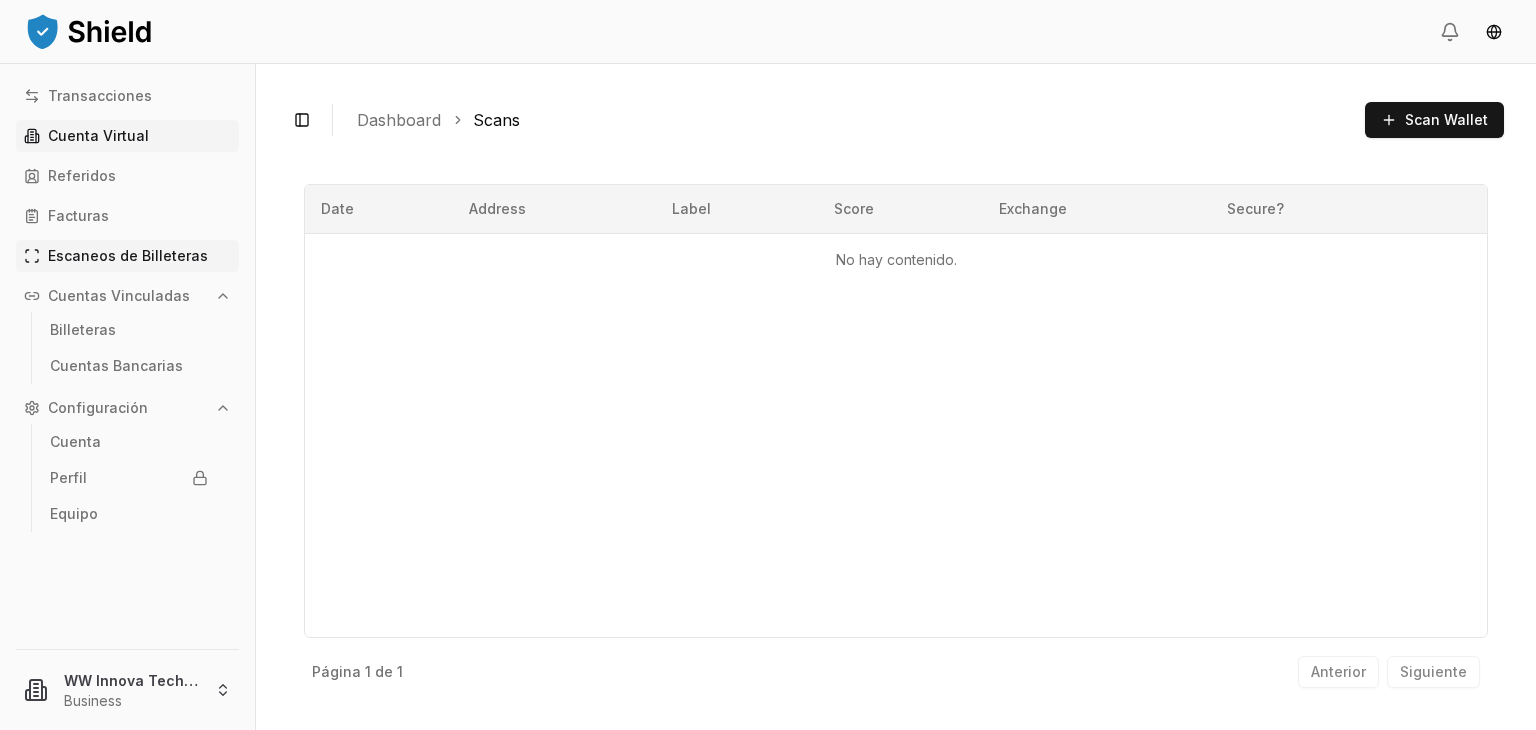 click on "Cuenta Virtual" at bounding box center (98, 136) 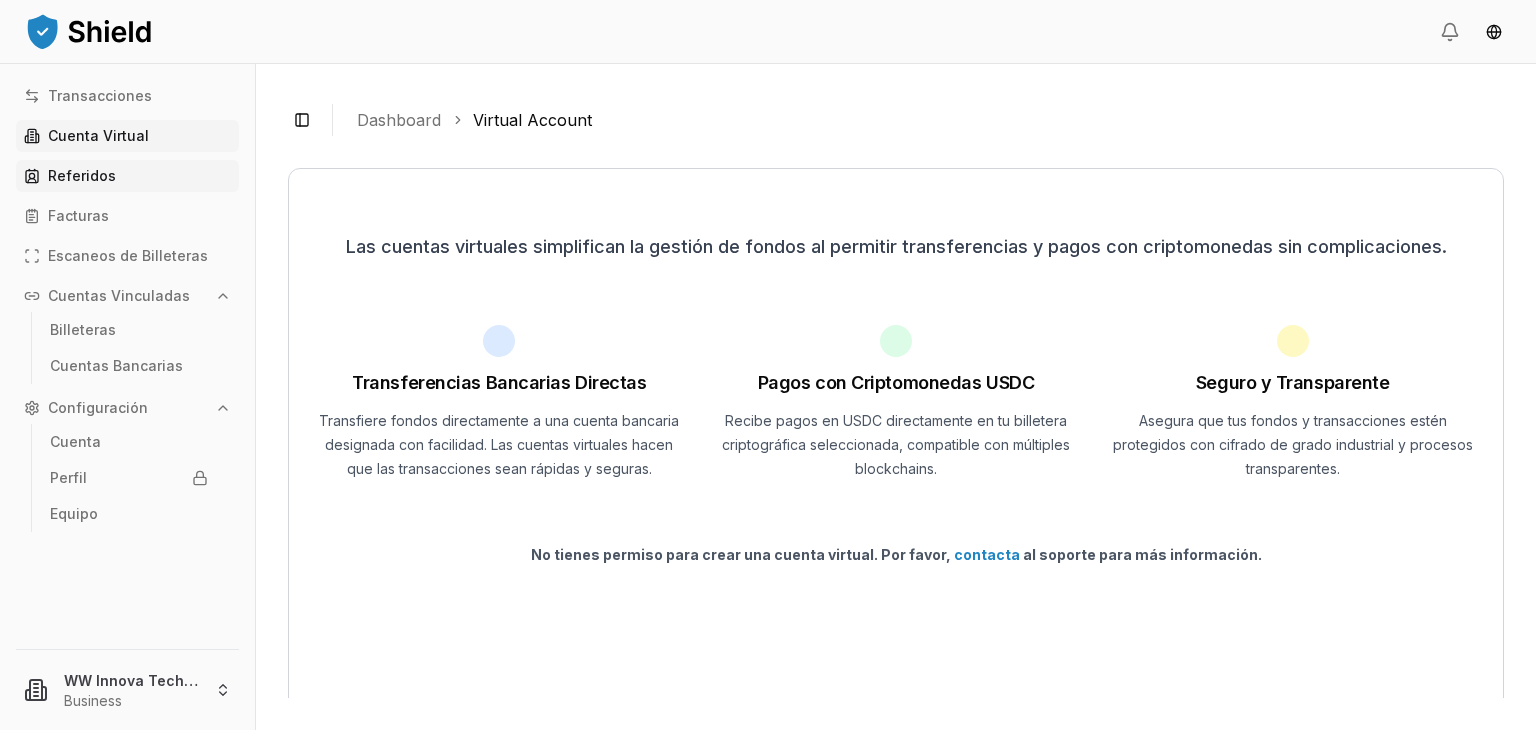 click on "Referidos" at bounding box center (82, 176) 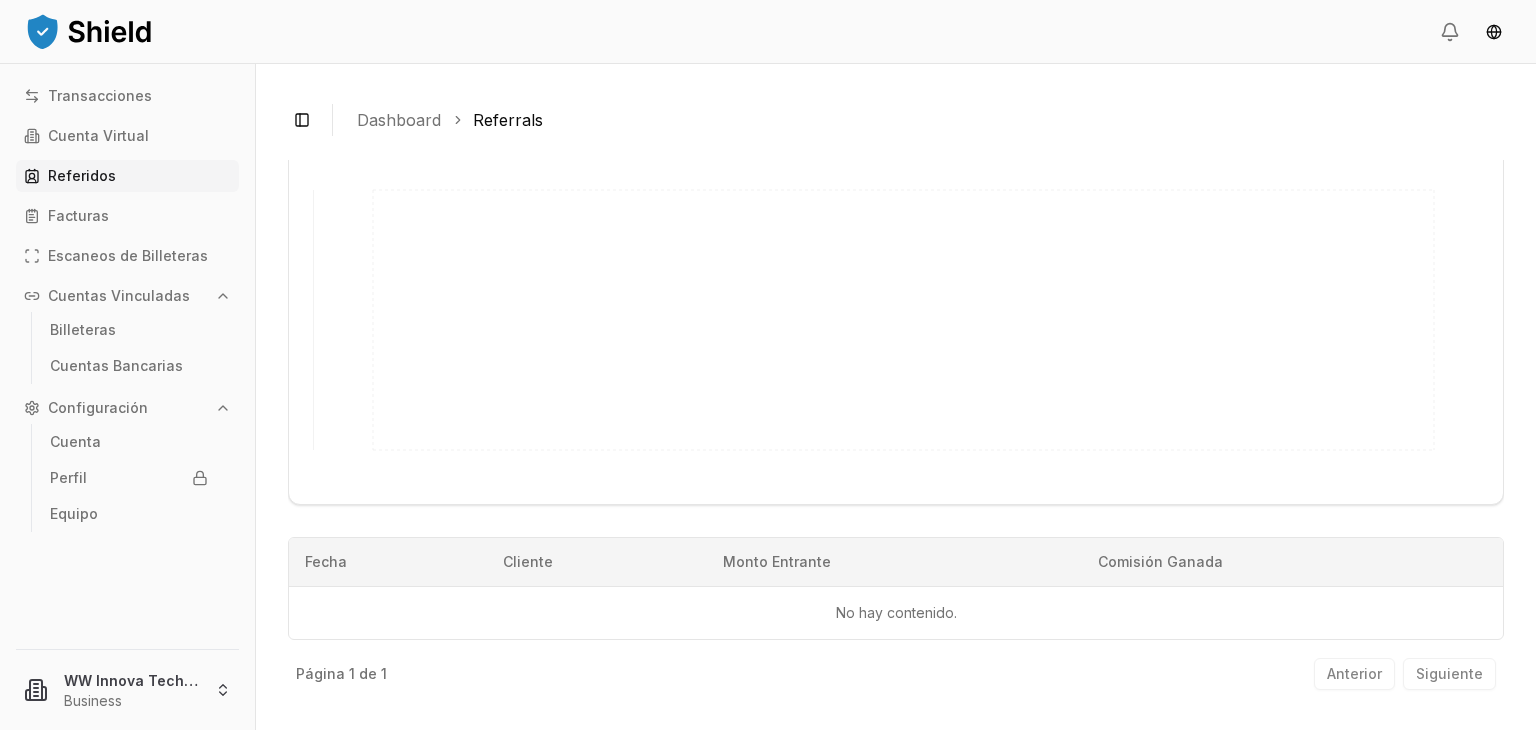 scroll, scrollTop: 0, scrollLeft: 0, axis: both 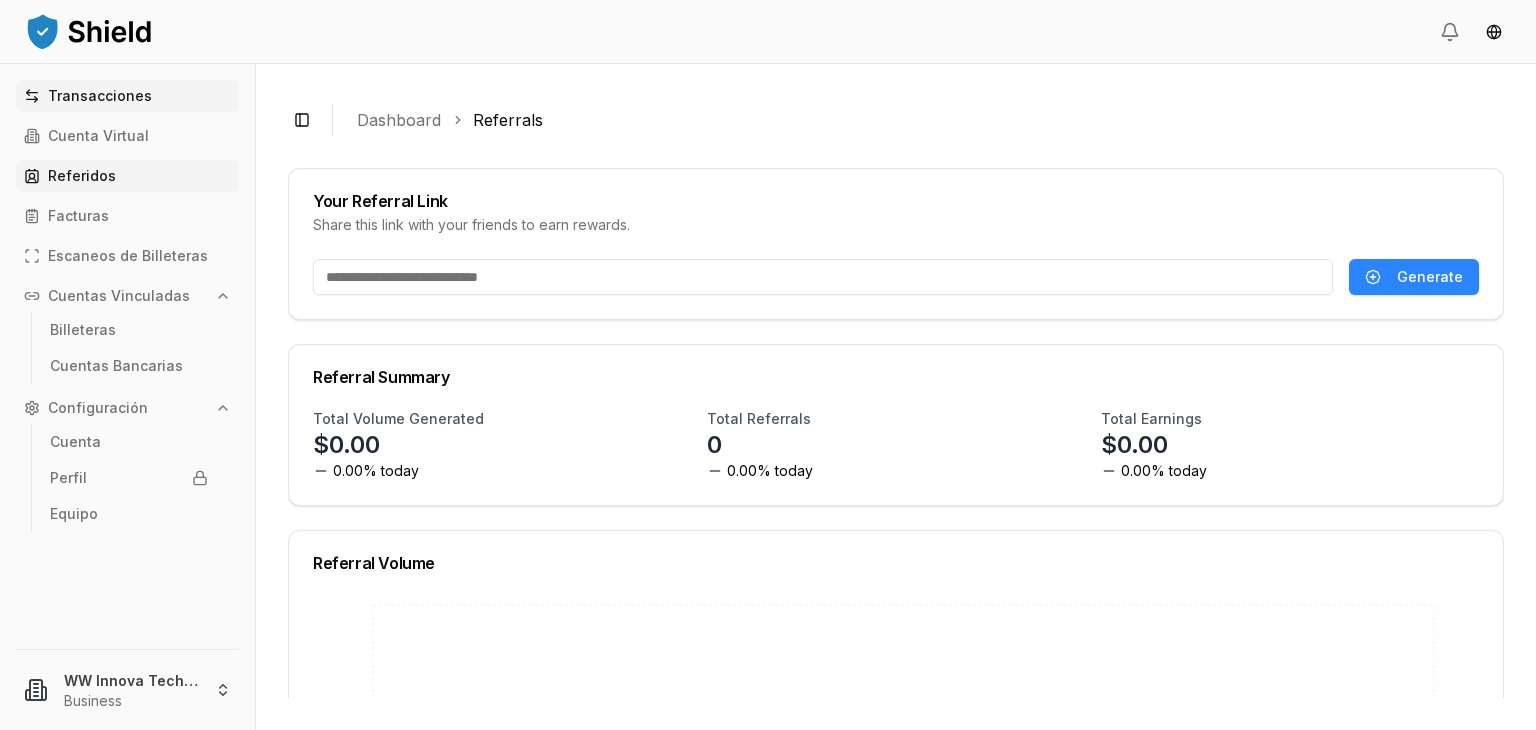 click on "Transacciones" at bounding box center (100, 96) 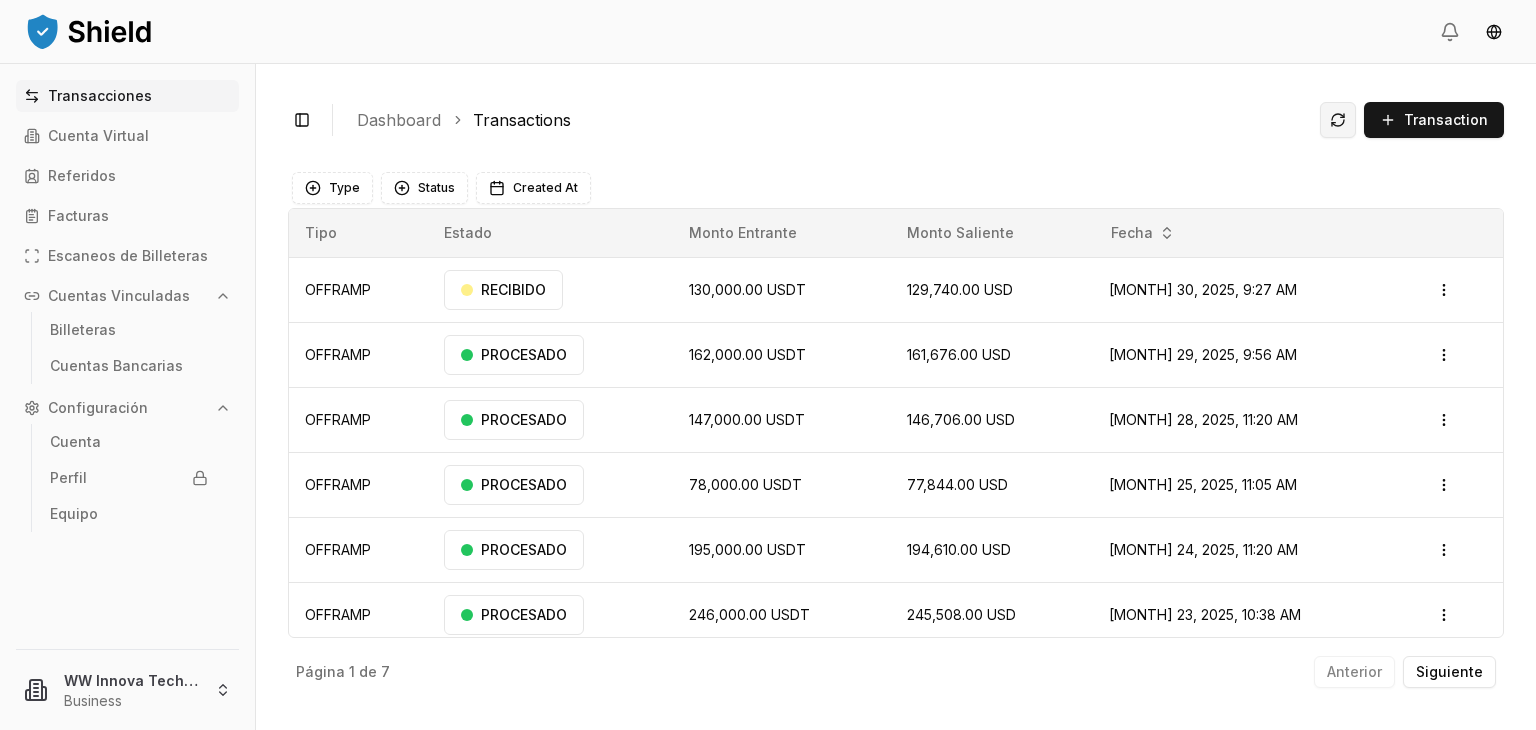 click at bounding box center (1338, 120) 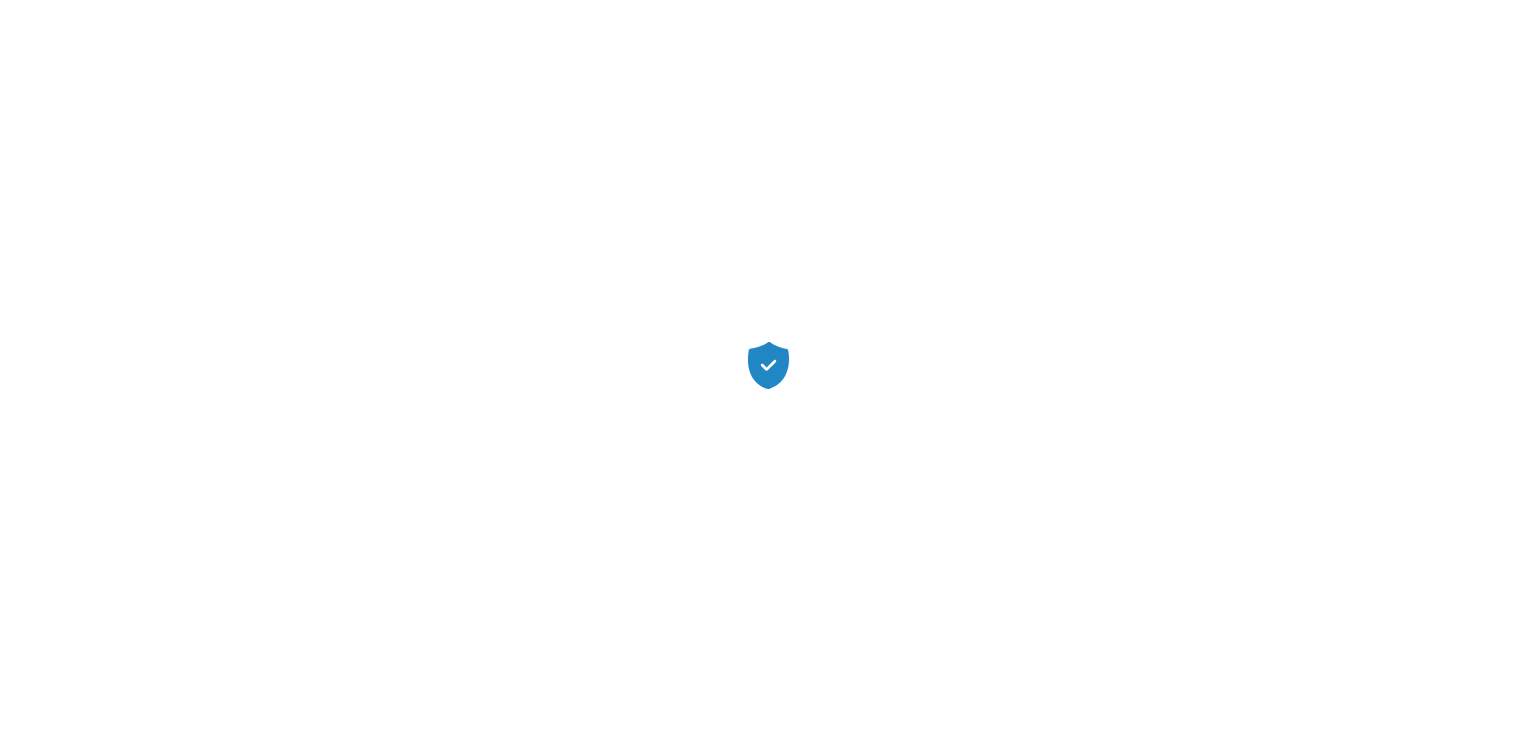 scroll, scrollTop: 0, scrollLeft: 0, axis: both 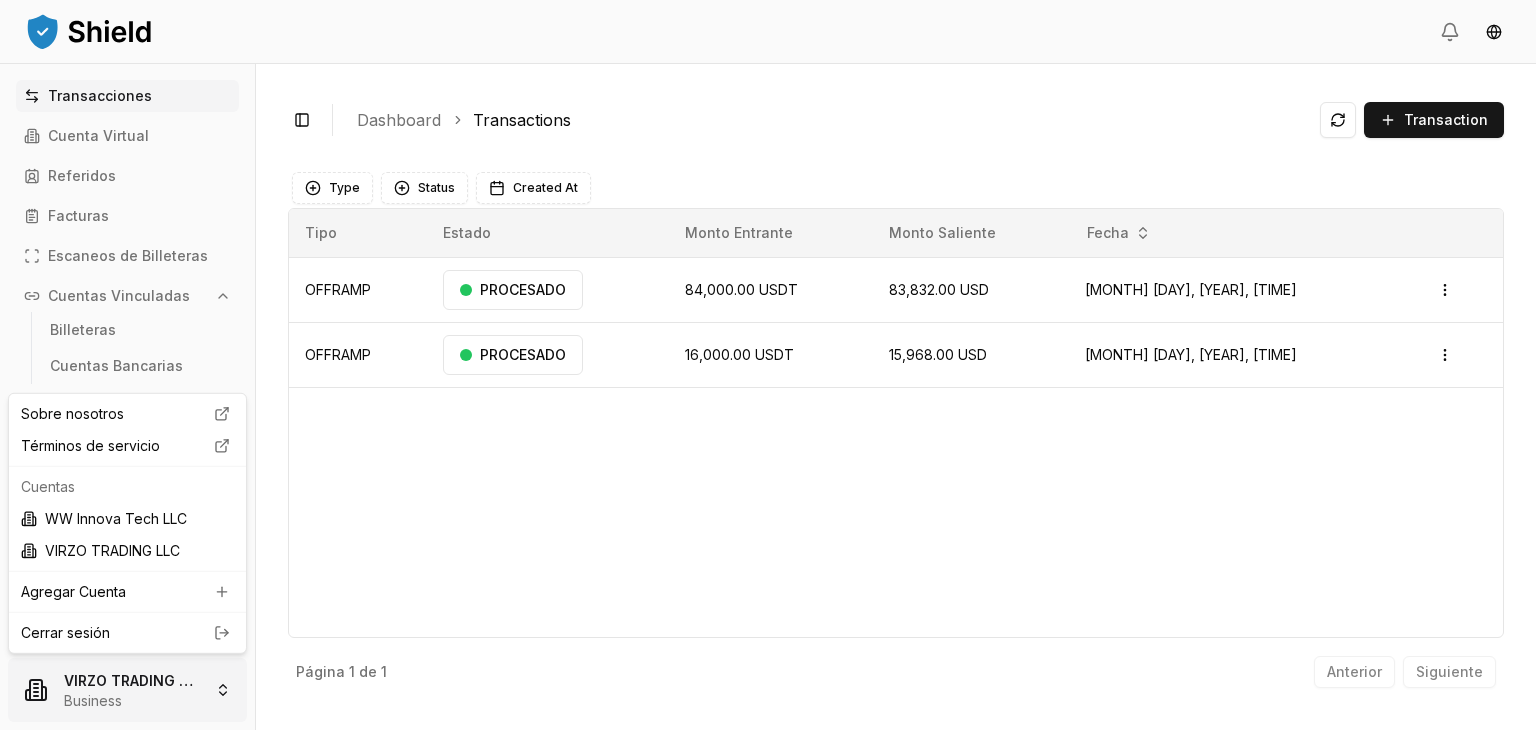 click on "Transacciones Cuenta Virtual Referidos Facturas Escaneos de Billeteras Cuentas Vinculadas Billeteras Cuentas Bancarias Configuración Cuenta Perfil Equipo VIRZO TRADING LLC Business Toggle Sidebar Dashboard Transactions   Transaction OFFRAMP   84,000.00 USDT   83,832.00 USD [MONTH] [DAY], [YEAR], [TIME] PROCESADO Open menu OFFRAMP   16,000.00 USDT   15,968.00 USD [MONTH] [DAY], [YEAR], [TIME] PROCESADO Open menu Página 1 de 1 Anterior Siguiente Type Status Created At Tipo Estado Monto Entrante Monto Saliente Fecha   OFFRAMP   PROCESADO   84,000.00   USDT   83,832.00   USD   [MONTH] [DAY], [YEAR], [TIME]   Open menu   OFFRAMP   PROCESADO   16,000.00   USDT   15,968.00   USD   [MONTH] [DAY], [YEAR], [TIME]   Open menu Página 1 de 1 Anterior Siguiente Sobre nosotros Términos de servicio Cuentas WW Innova Tech LLC VIRZO TRADING LLC Agregar Cuenta Cerrar sesión" at bounding box center (768, 365) 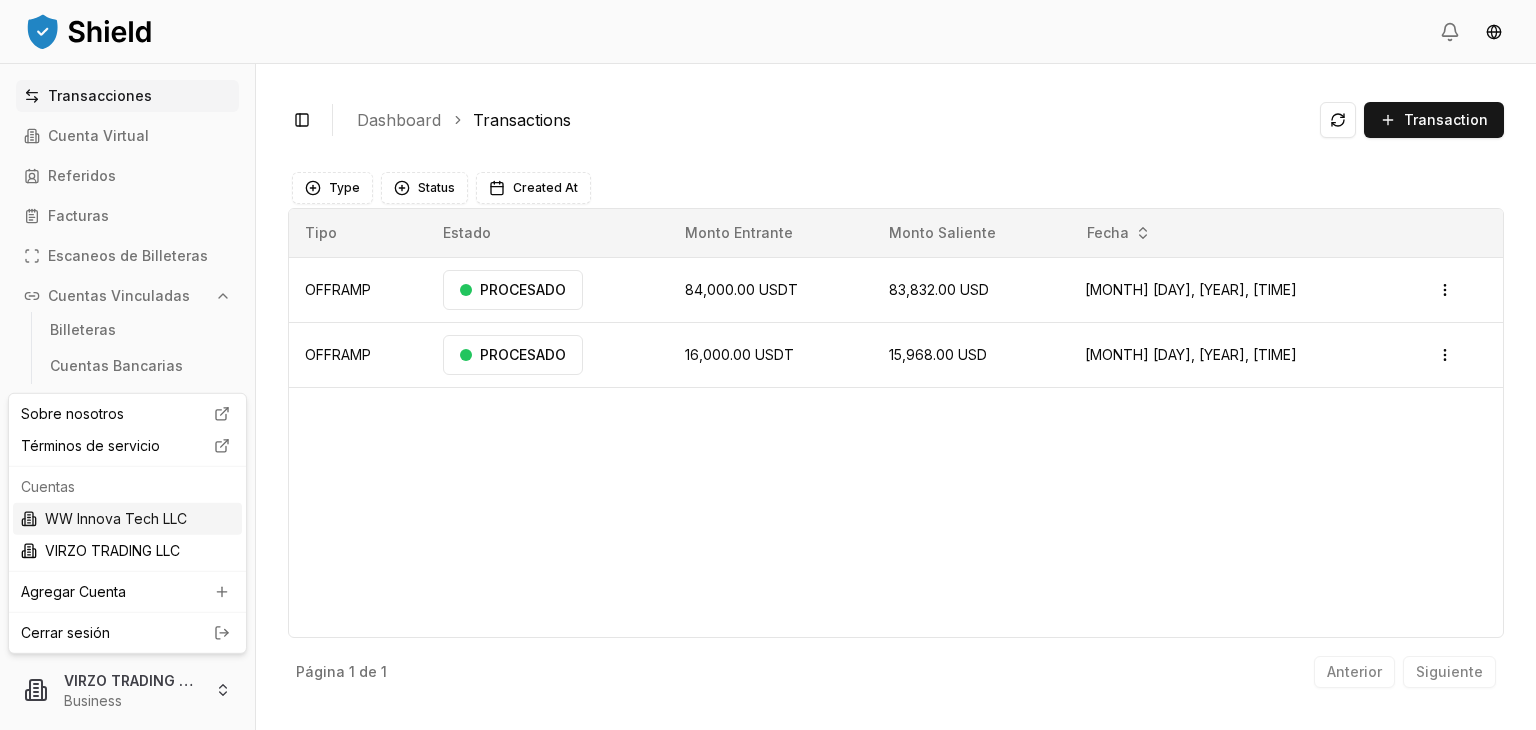 click on "WW Innova Tech LLC" at bounding box center (127, 519) 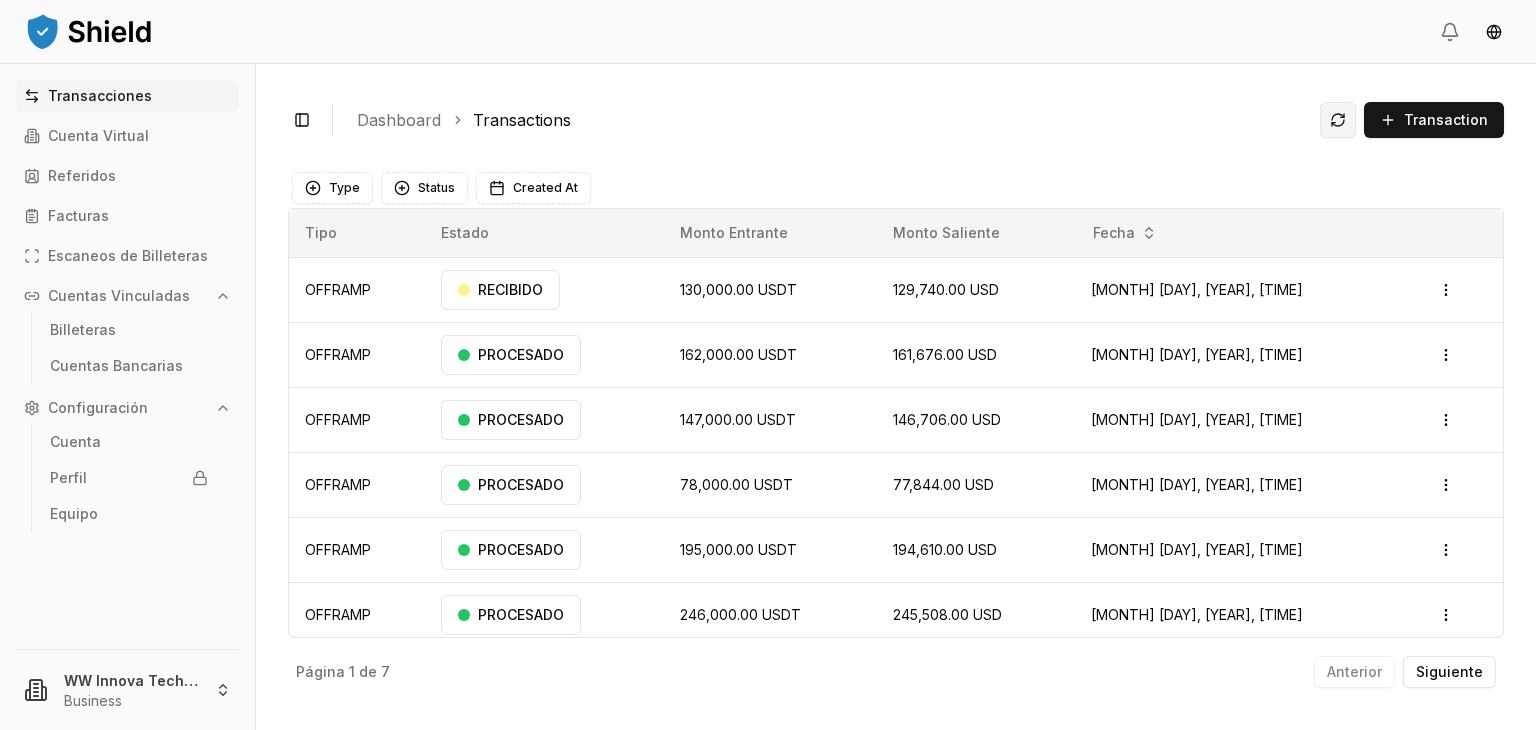 click at bounding box center (1338, 120) 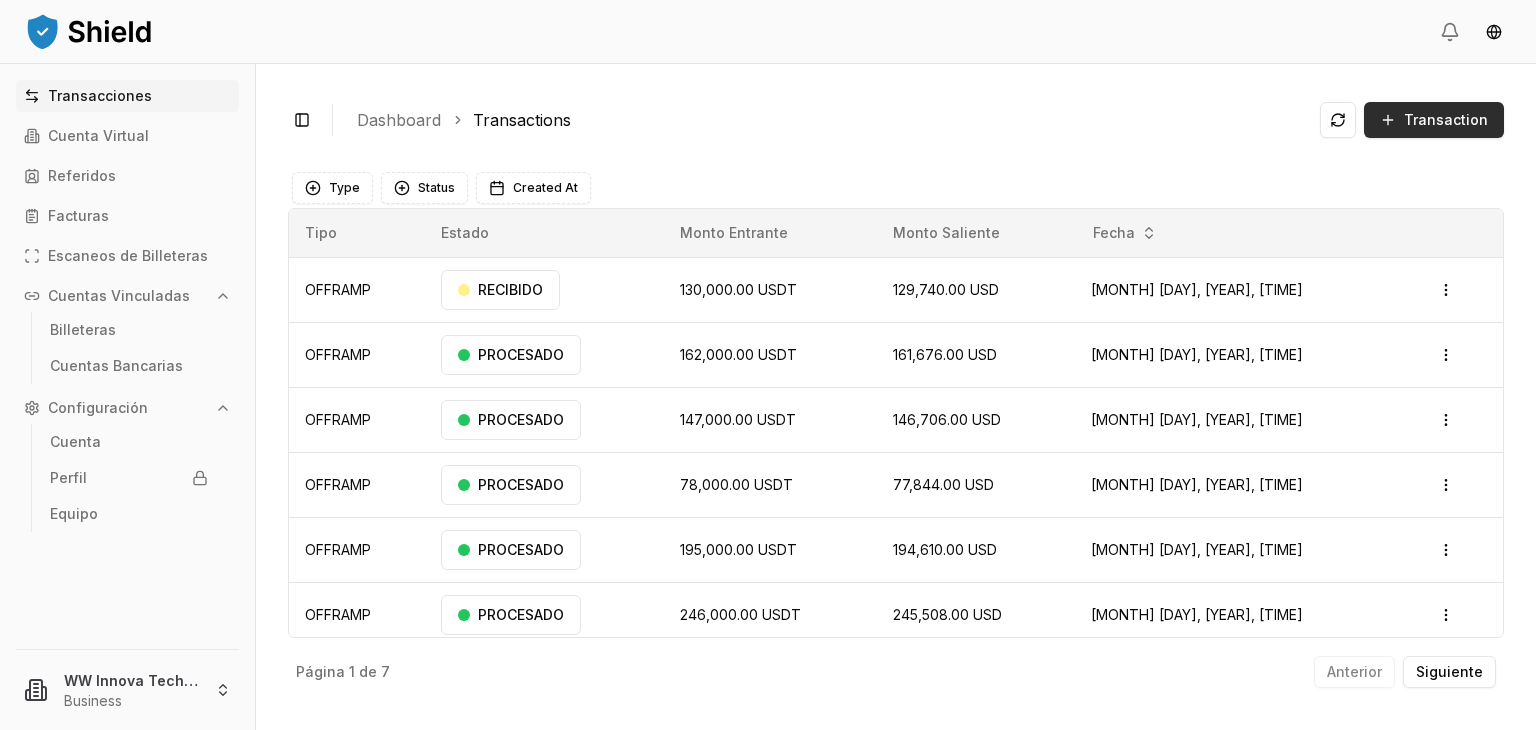 click on "Transaction" at bounding box center (1446, 120) 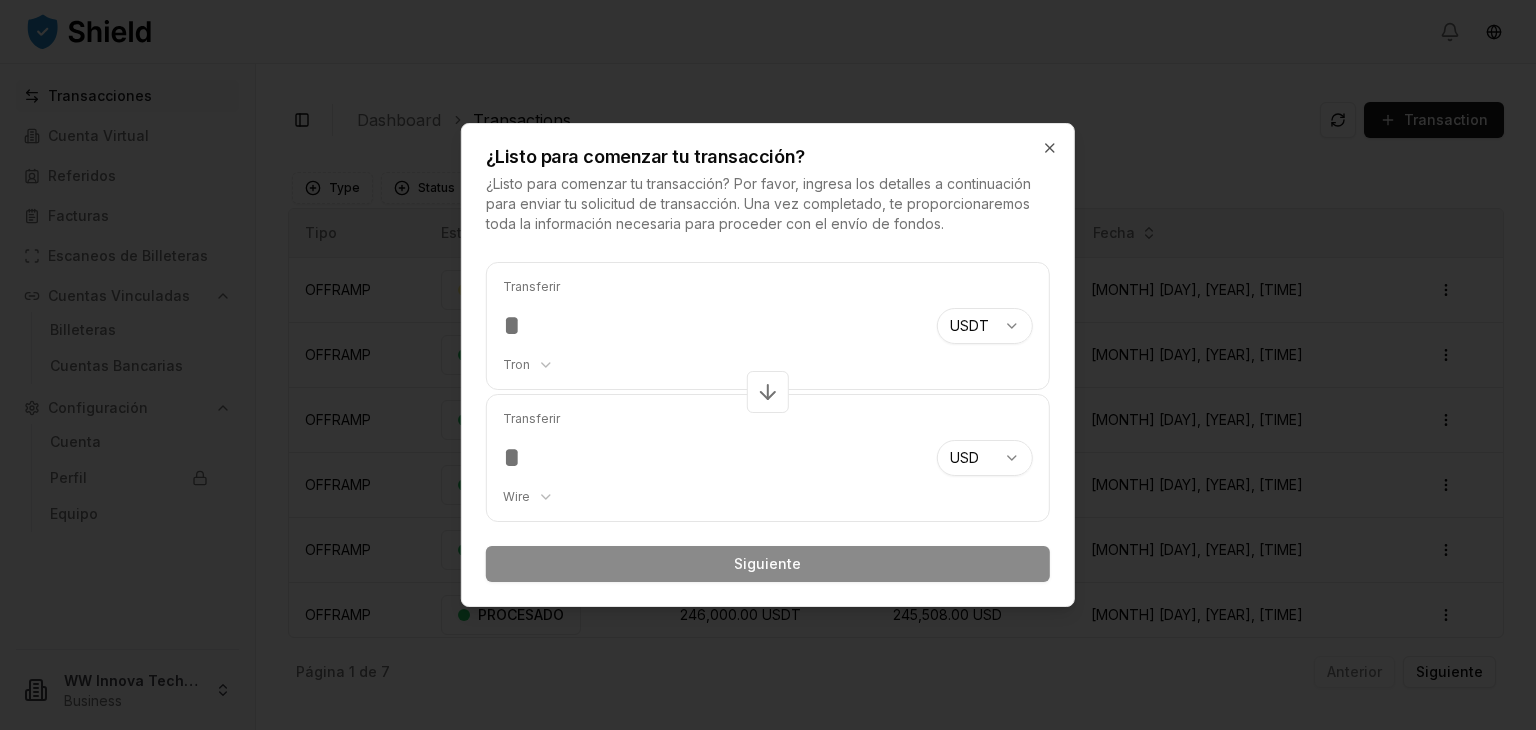 click on "¿Listo para comenzar tu transacción? Por favor, ingresa los detalles a continuación para enviar tu solicitud de transacción. Una vez completado, te proporcionaremos toda la información necesaria para proceder con el envío de fondos." at bounding box center [768, 179] 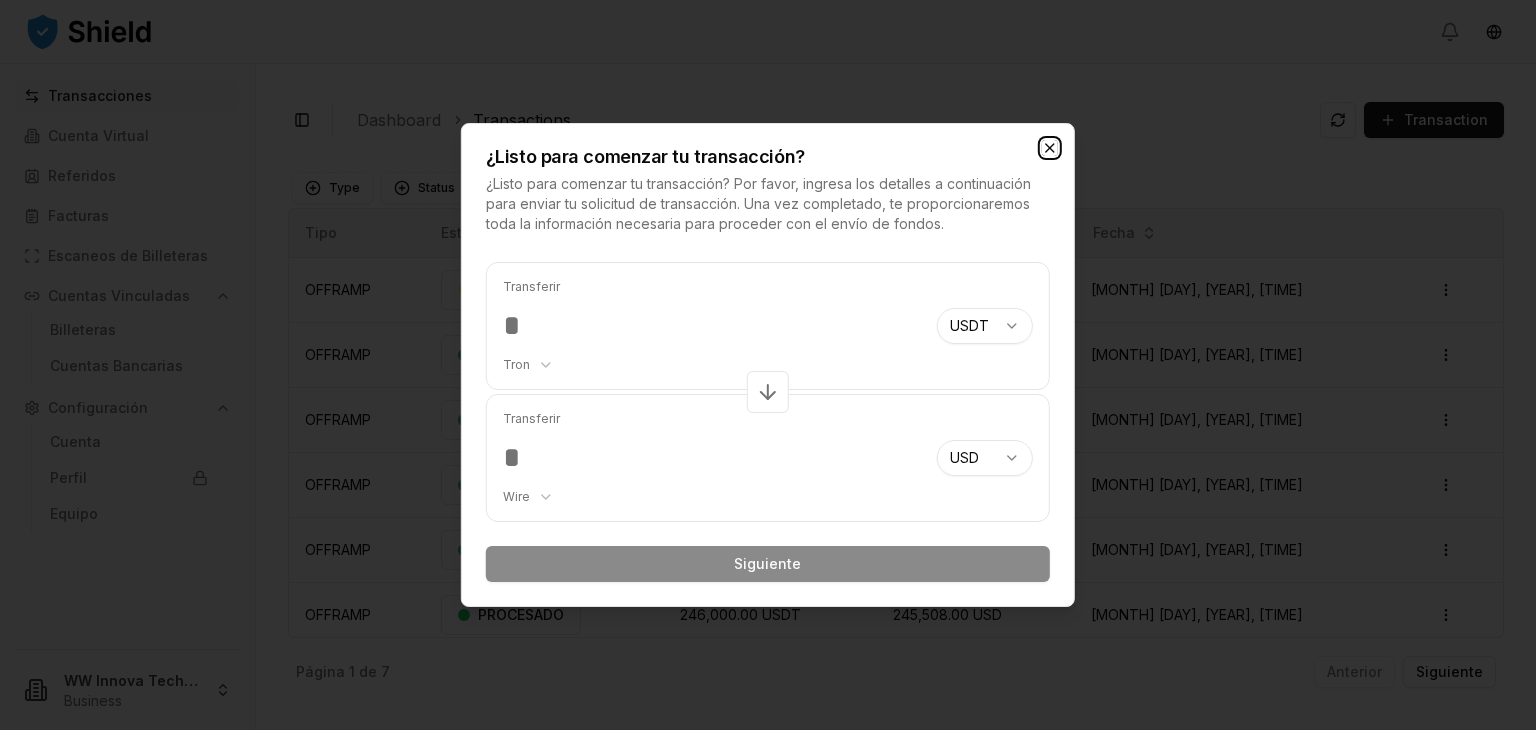 click 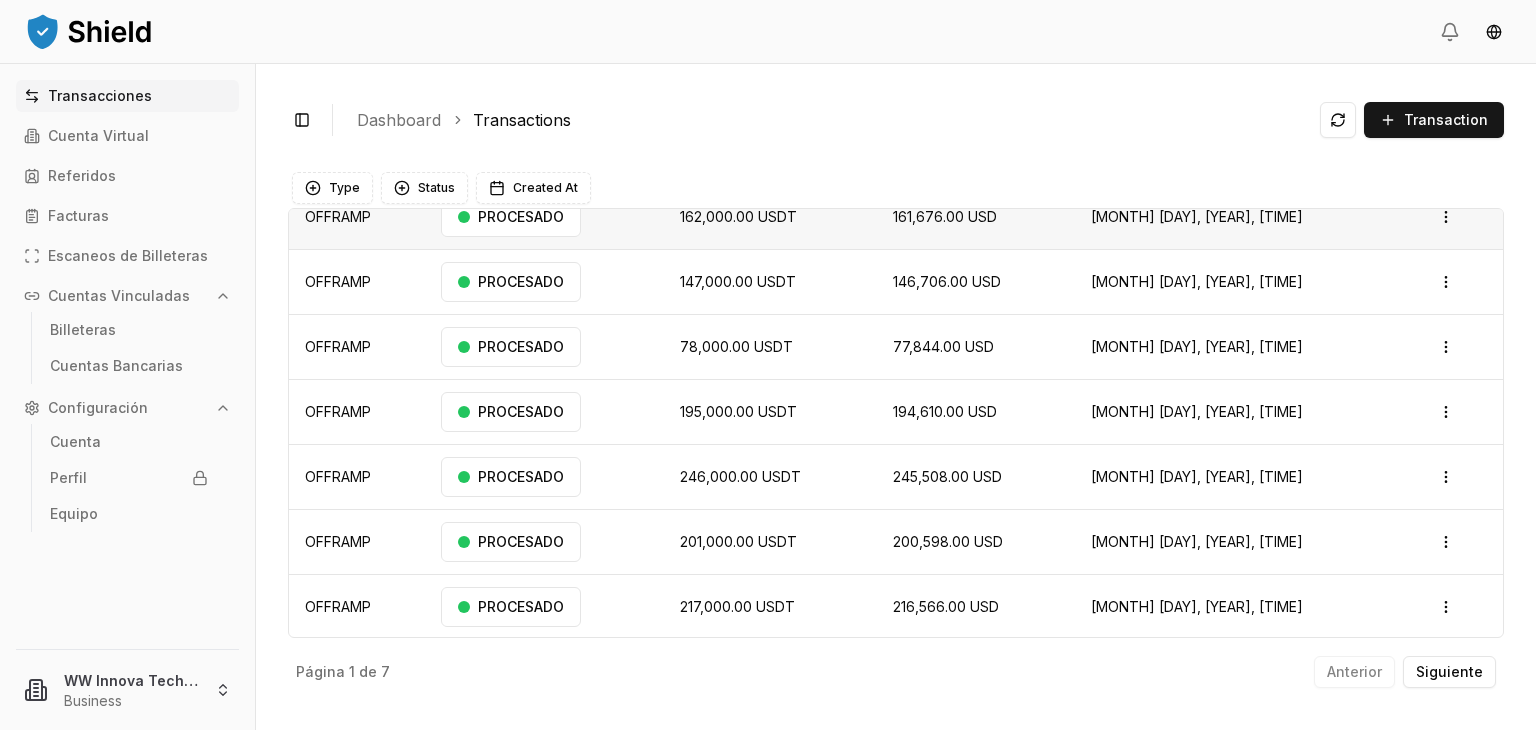 scroll, scrollTop: 0, scrollLeft: 0, axis: both 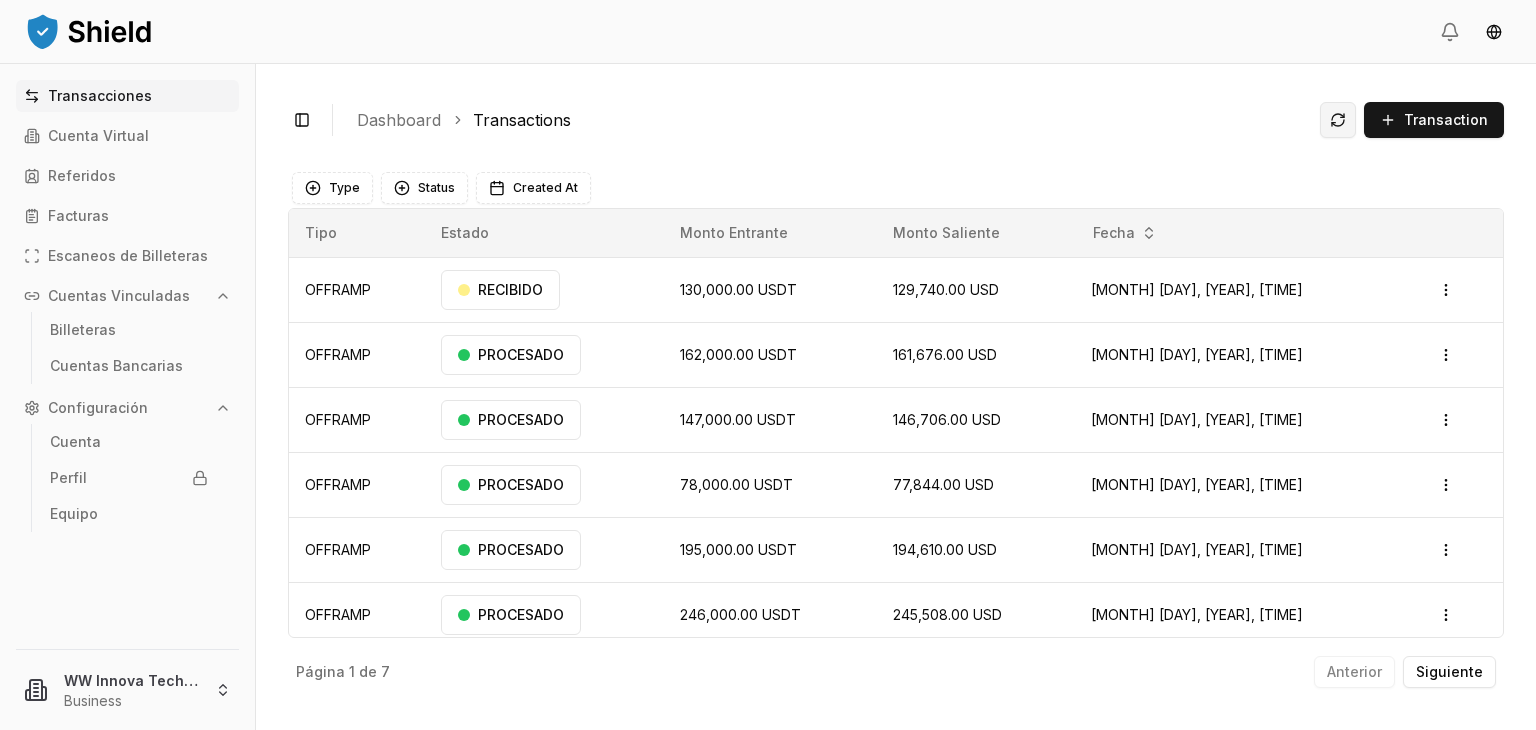 click at bounding box center [1338, 120] 